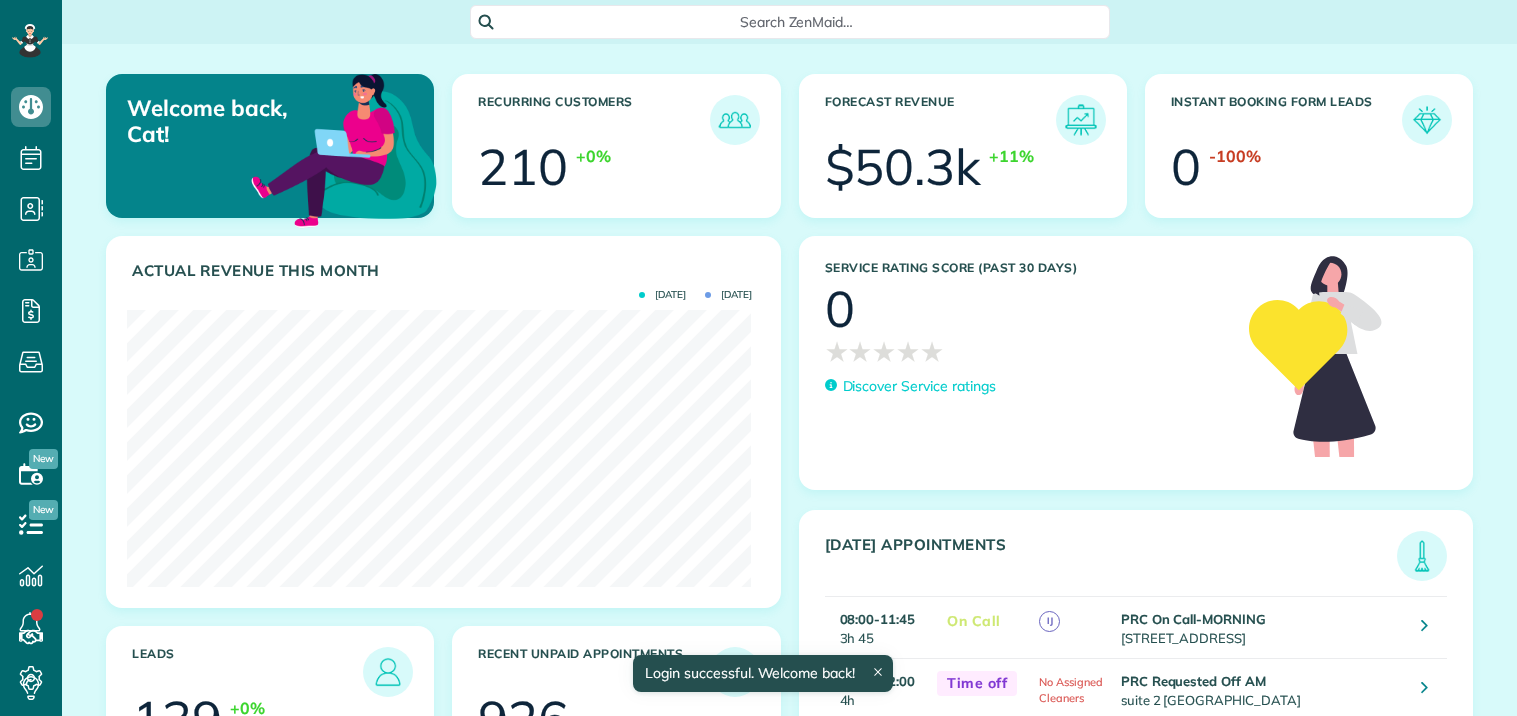 scroll, scrollTop: 0, scrollLeft: 0, axis: both 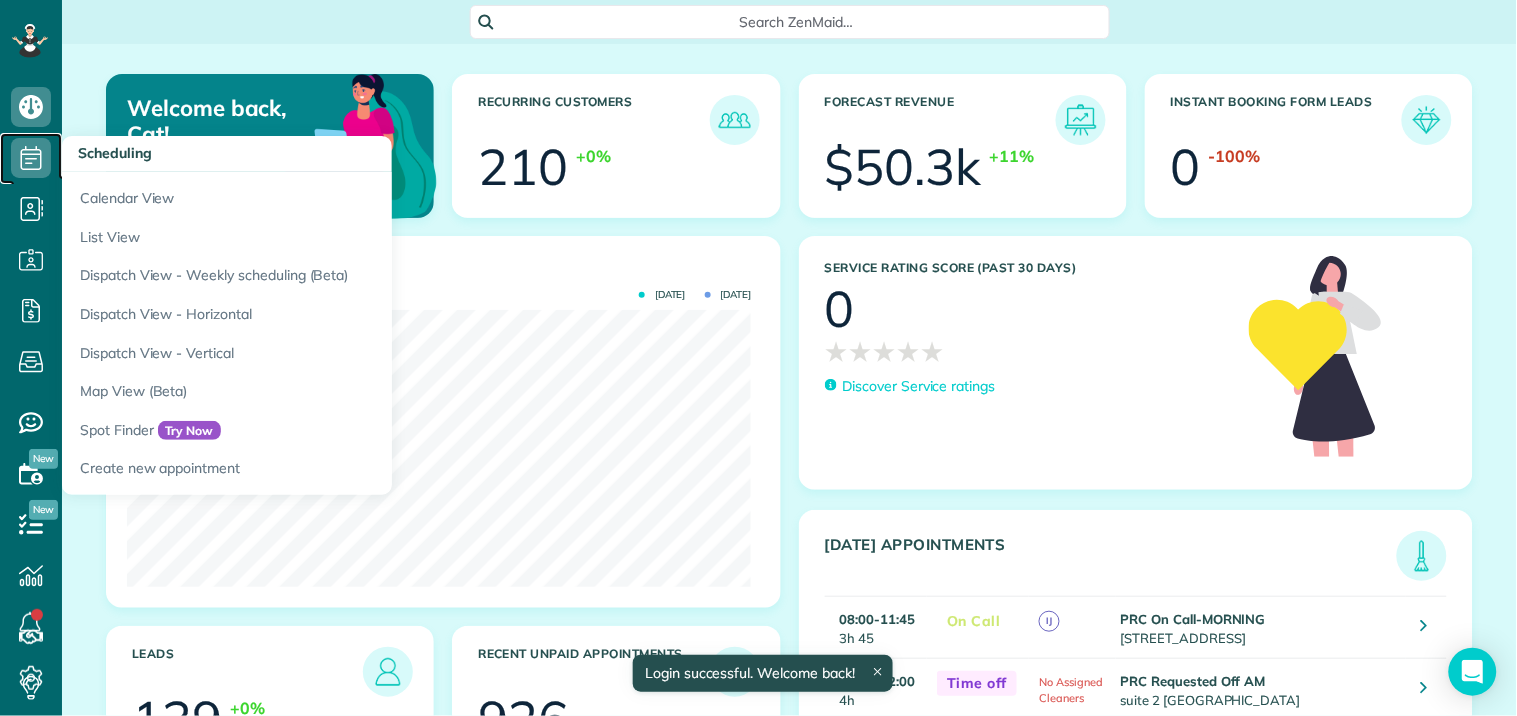 click 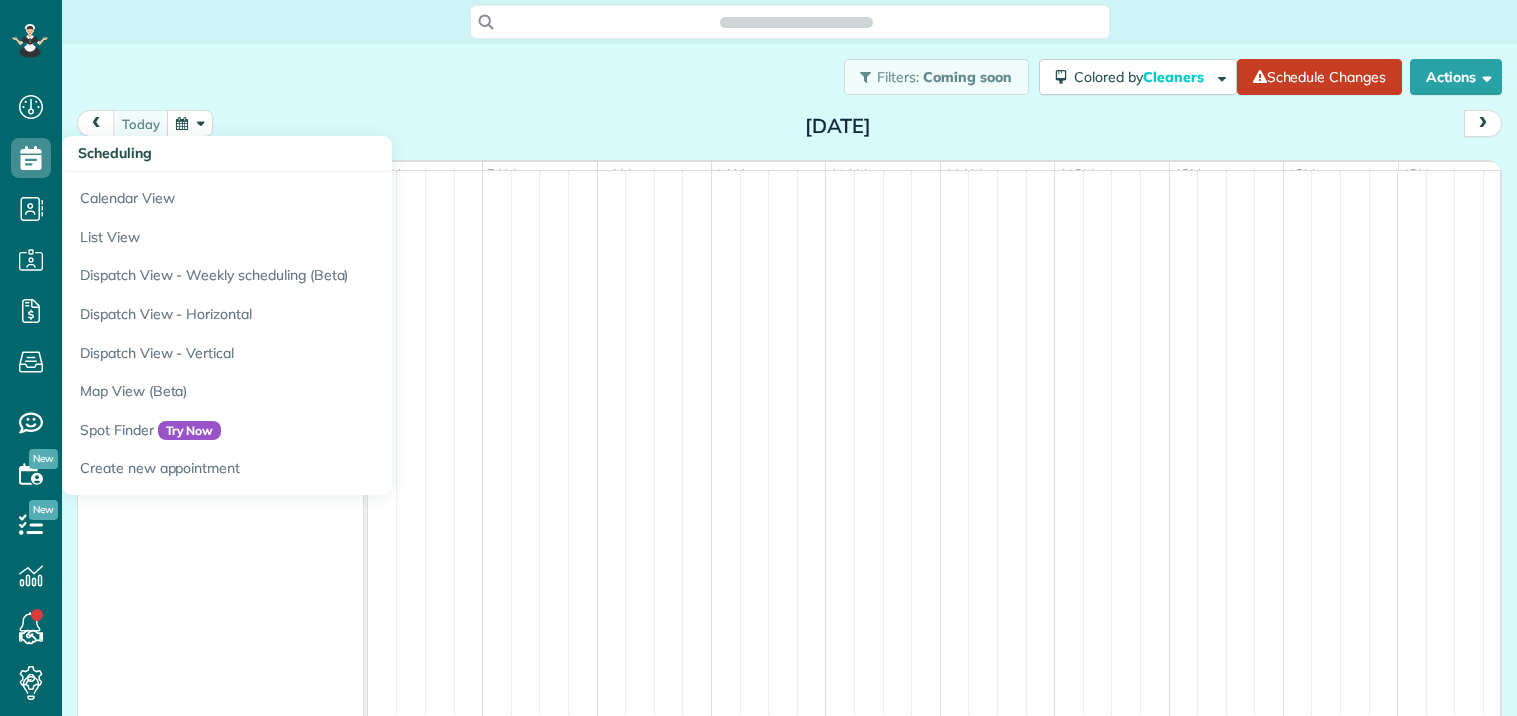 scroll, scrollTop: 0, scrollLeft: 0, axis: both 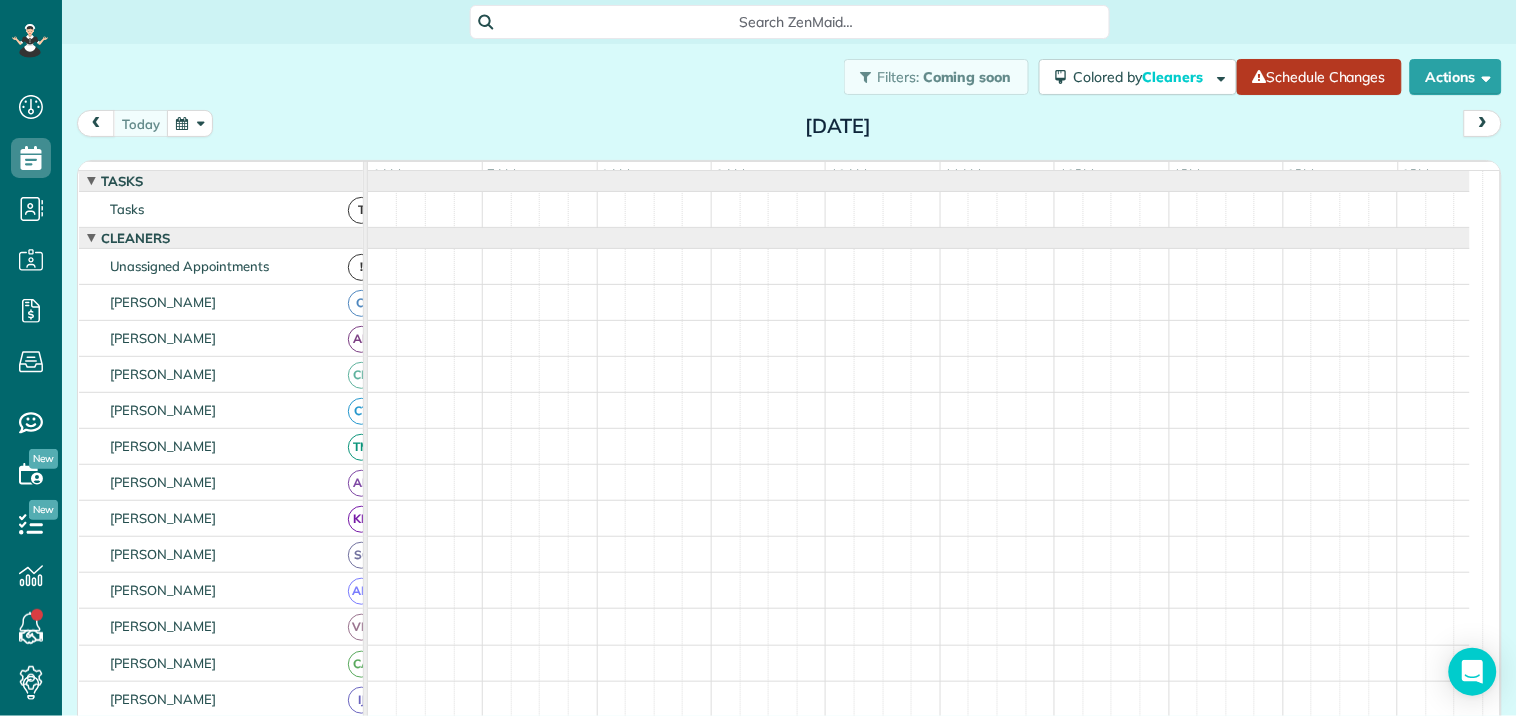 click on "Schedule Changes" at bounding box center [1319, 77] 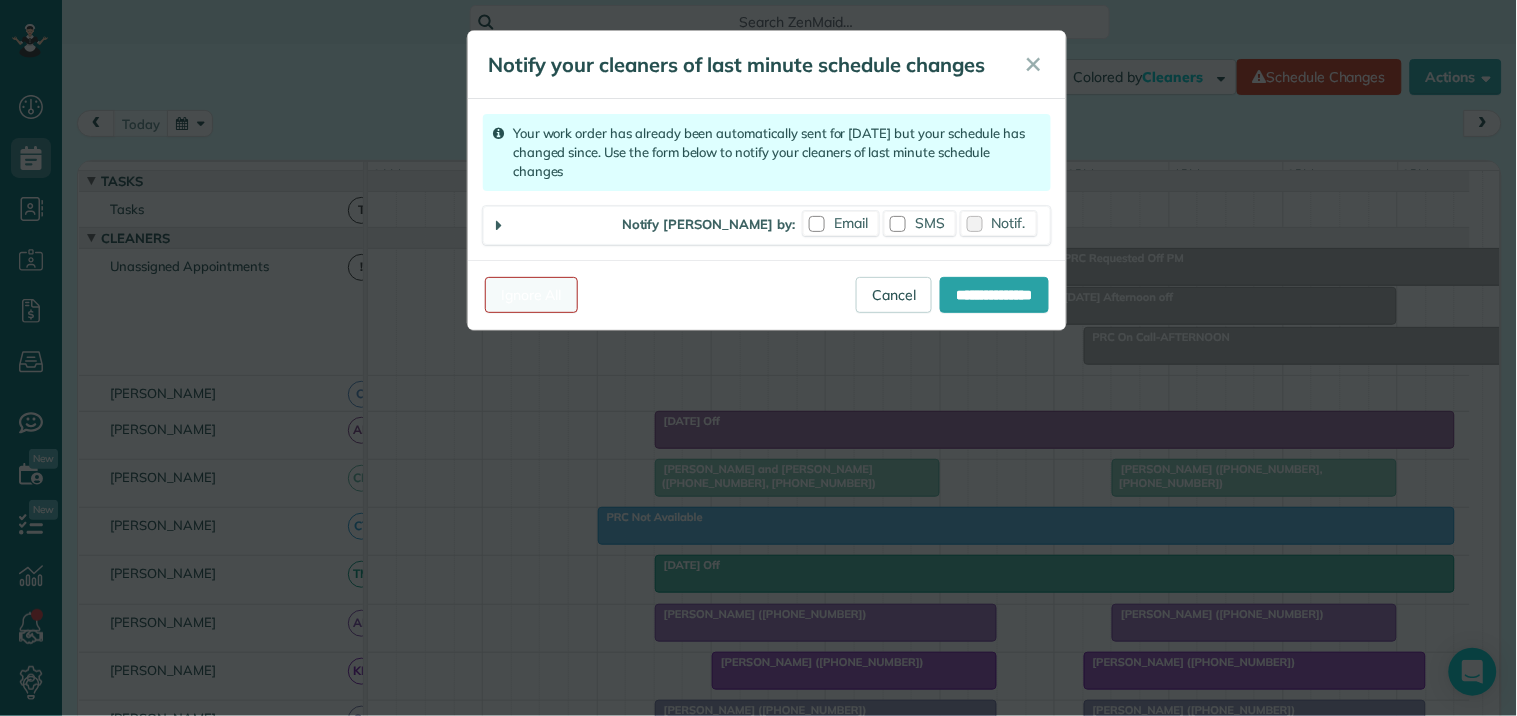 click on "Ignore All" at bounding box center (531, 295) 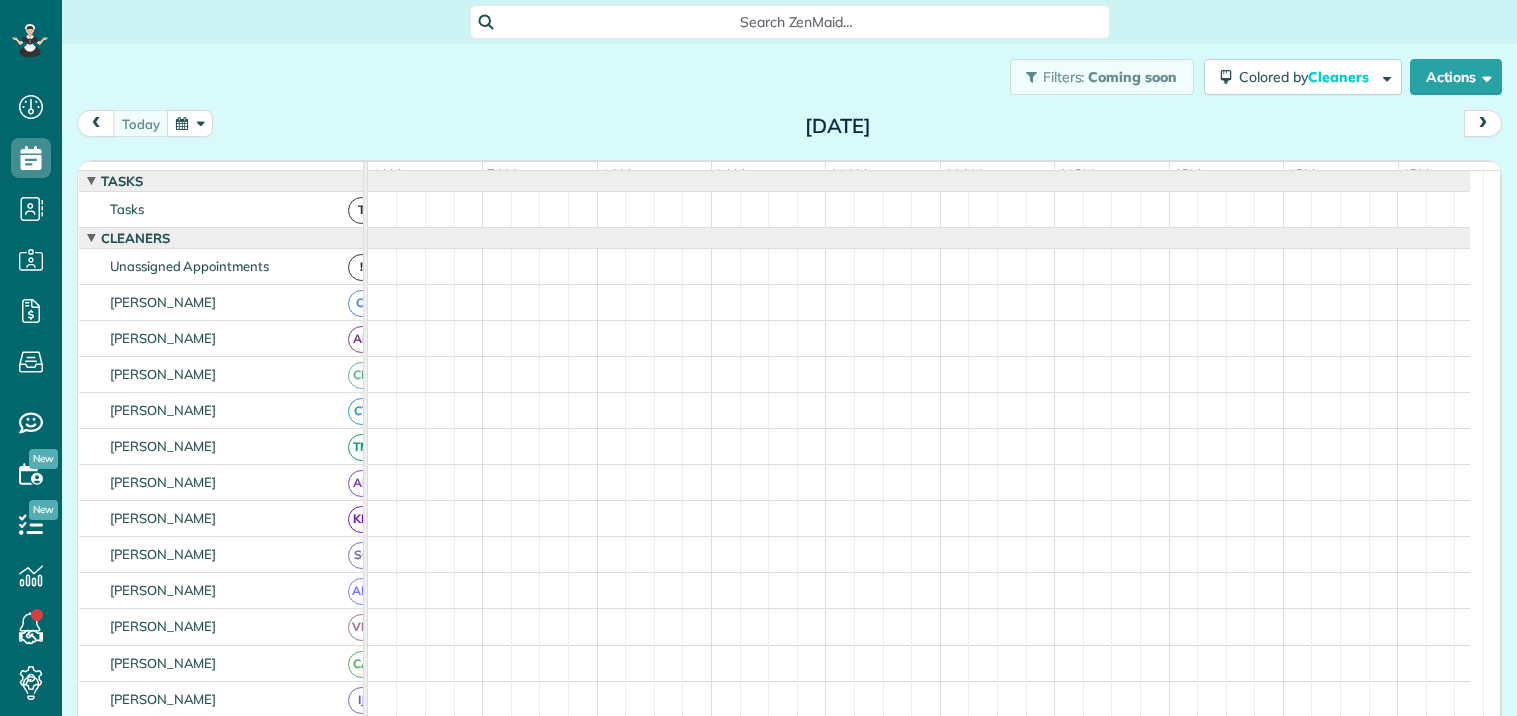 scroll, scrollTop: 0, scrollLeft: 0, axis: both 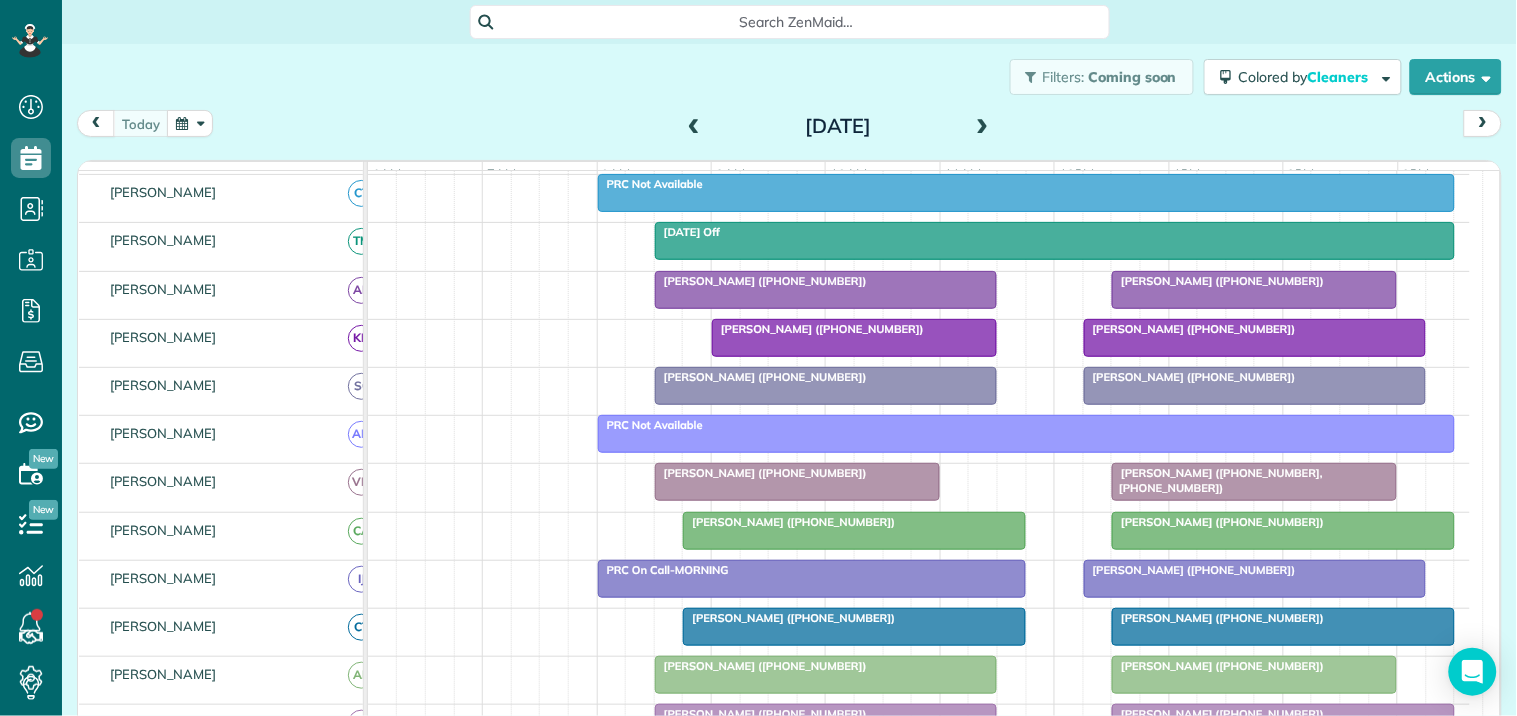 click at bounding box center [694, 127] 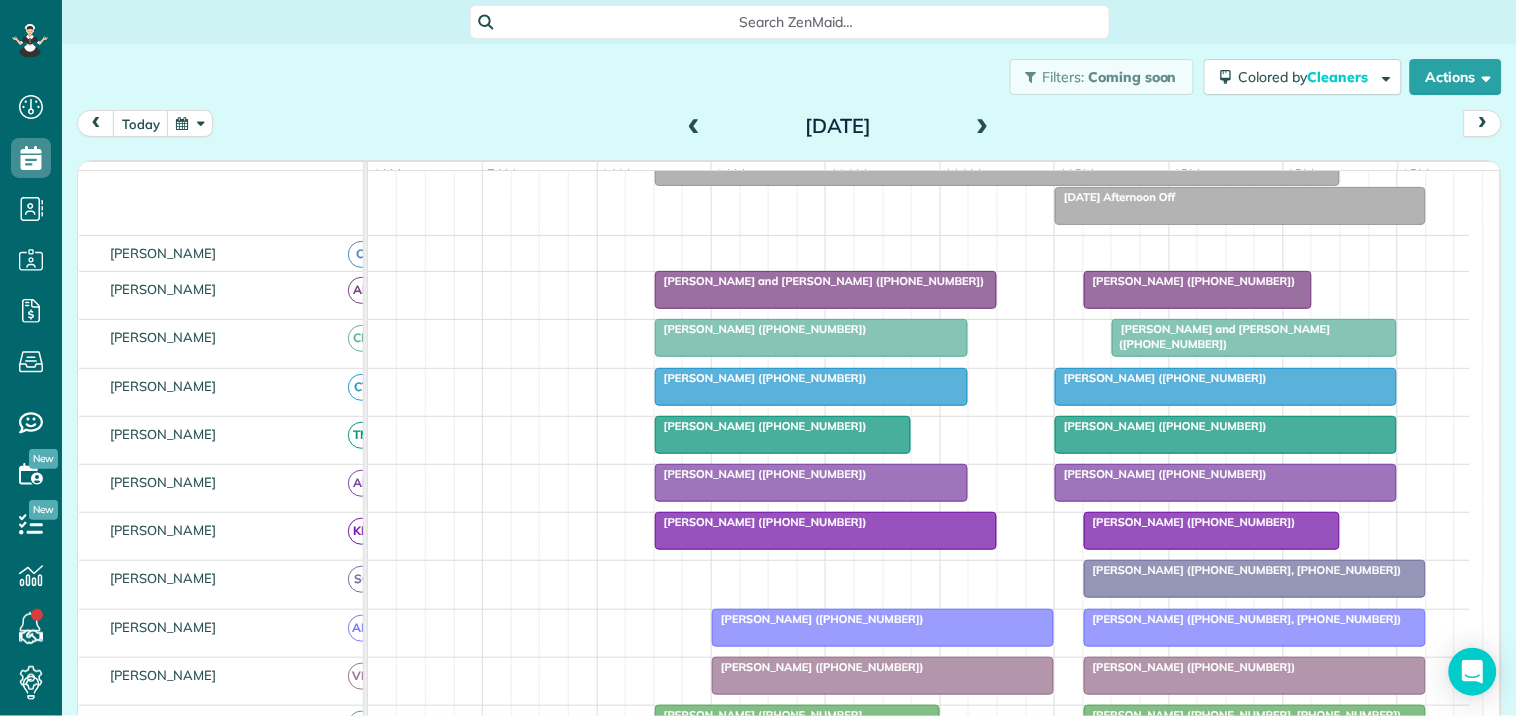 scroll, scrollTop: 412, scrollLeft: 0, axis: vertical 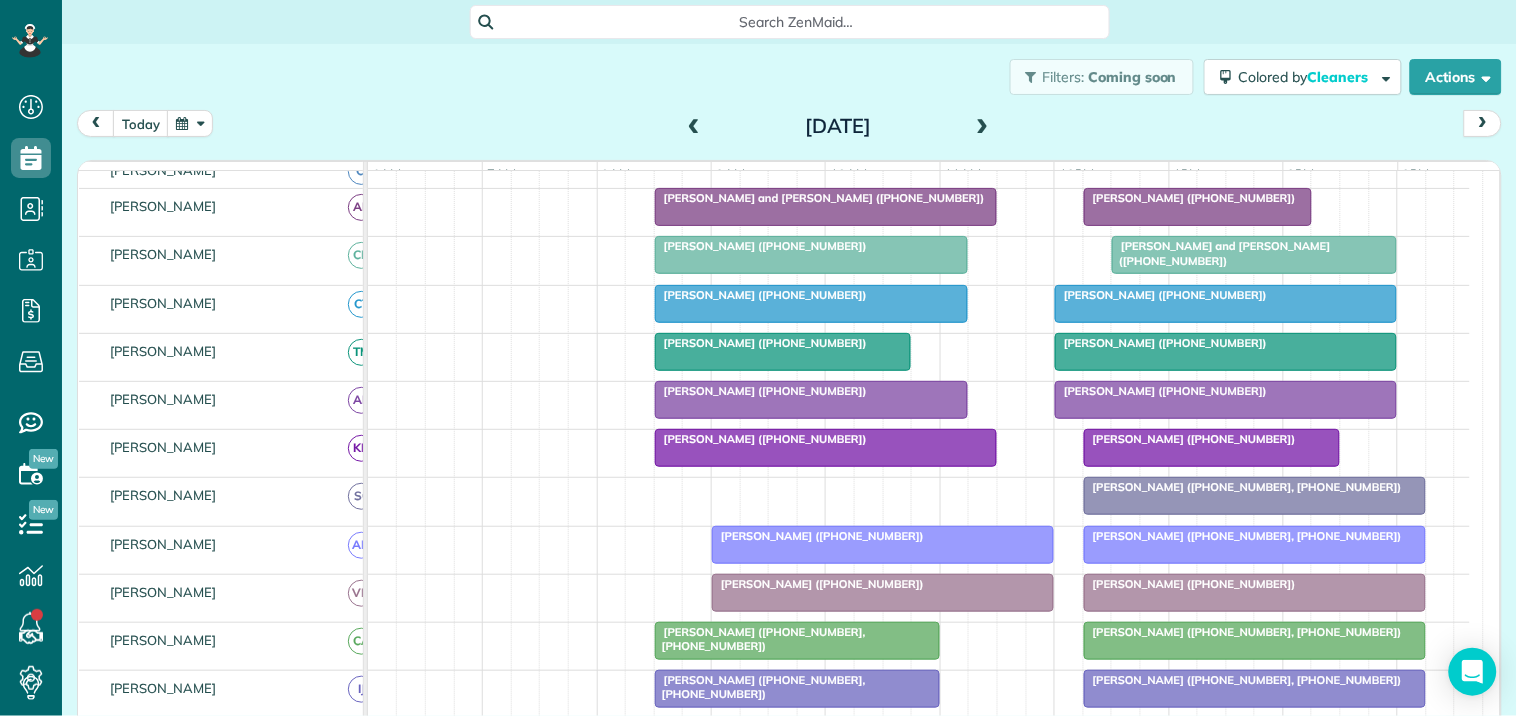 click at bounding box center (1255, 496) 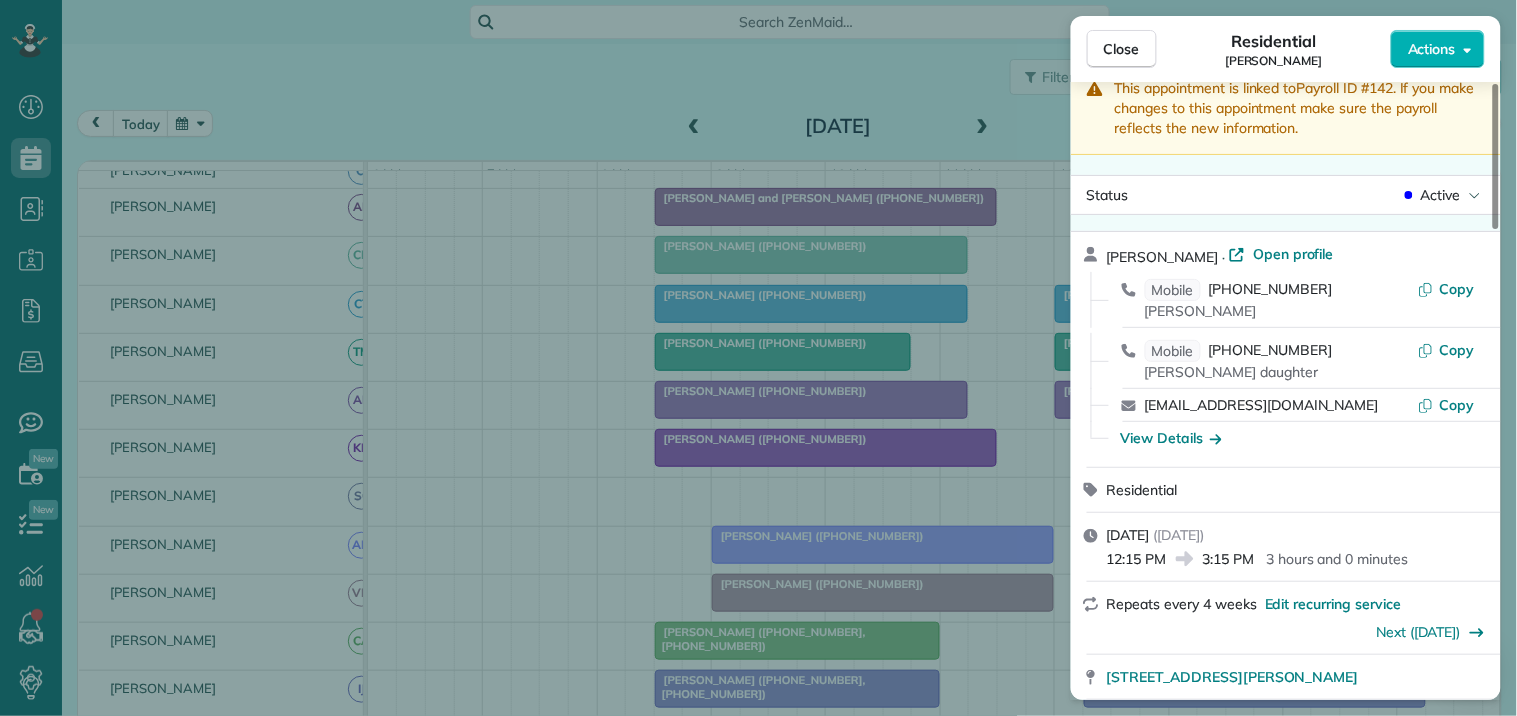 scroll, scrollTop: 0, scrollLeft: 0, axis: both 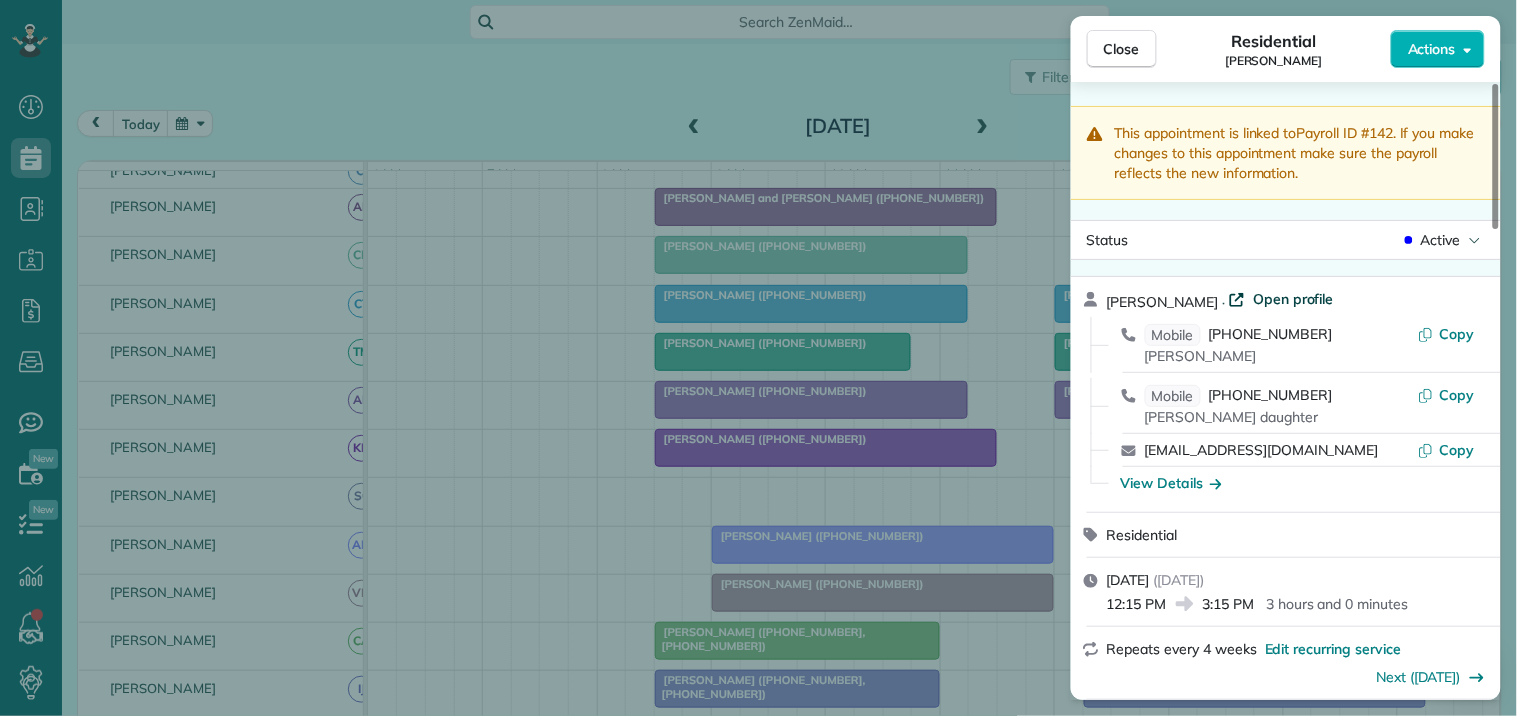 click on "Open profile" at bounding box center (1293, 299) 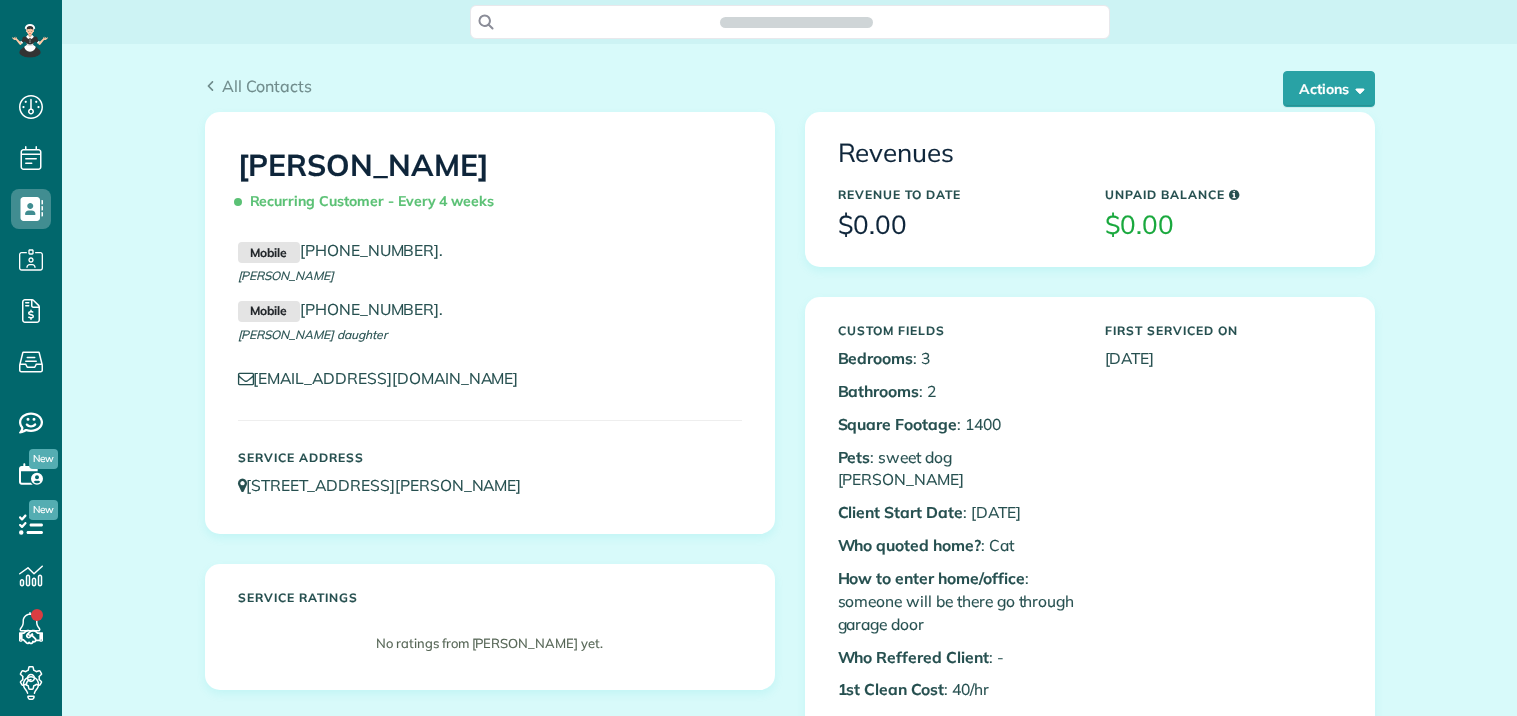 scroll, scrollTop: 0, scrollLeft: 0, axis: both 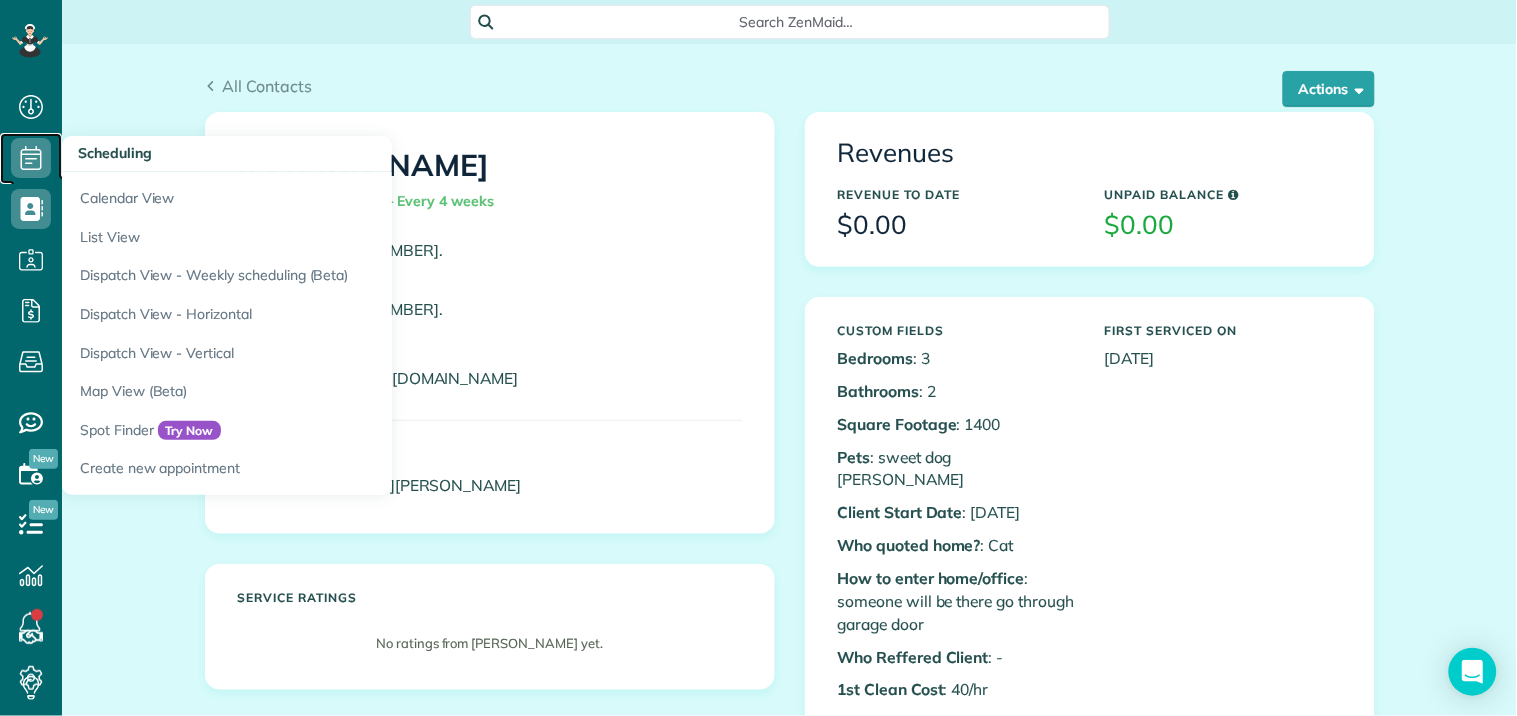 click 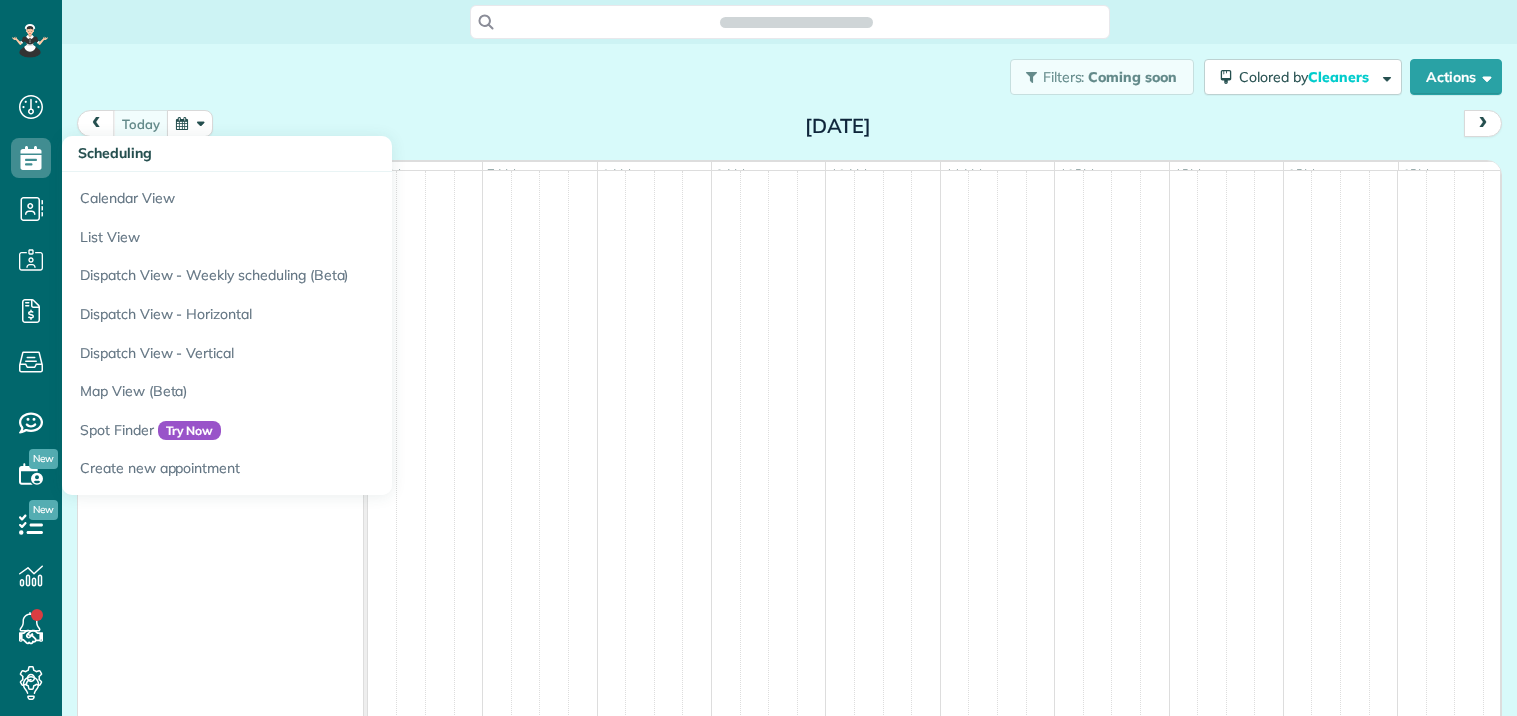 scroll, scrollTop: 0, scrollLeft: 0, axis: both 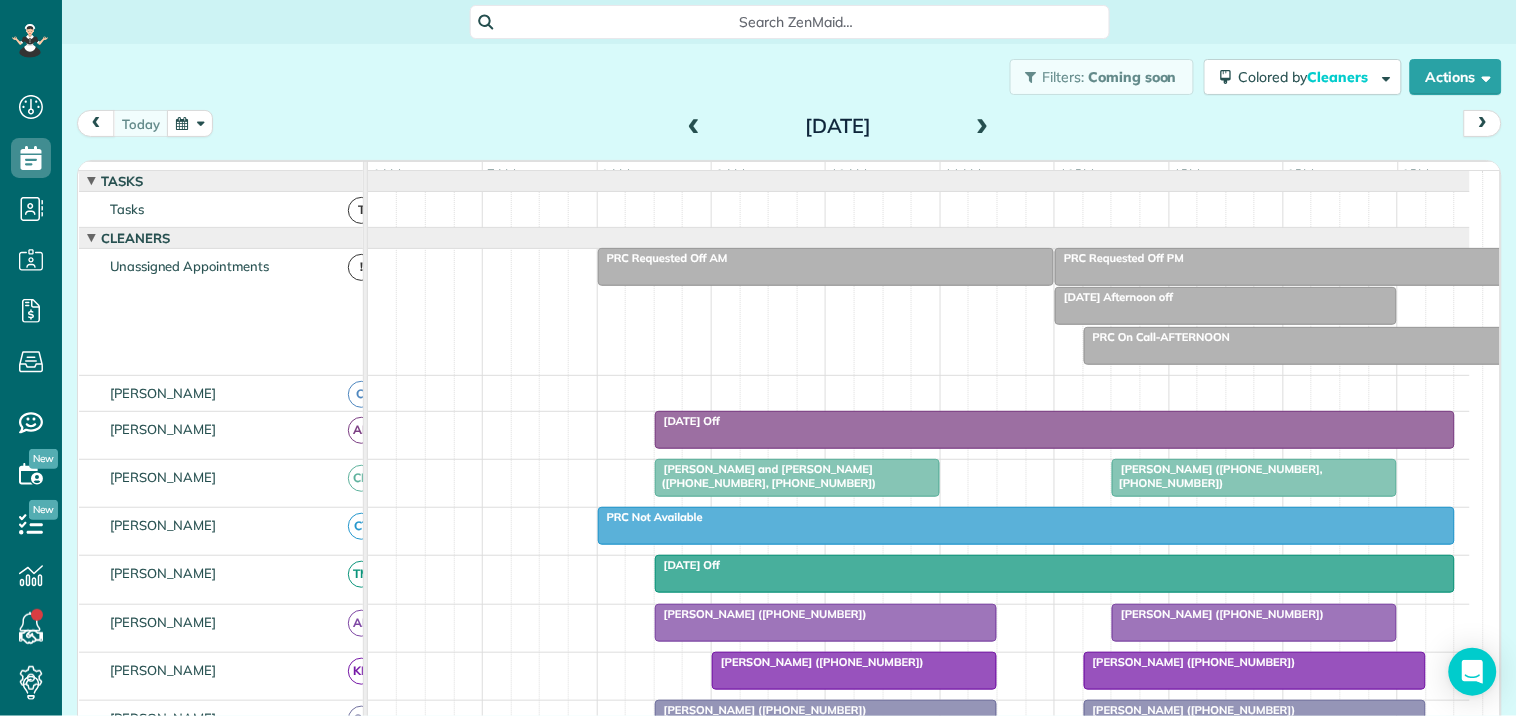 click at bounding box center [694, 127] 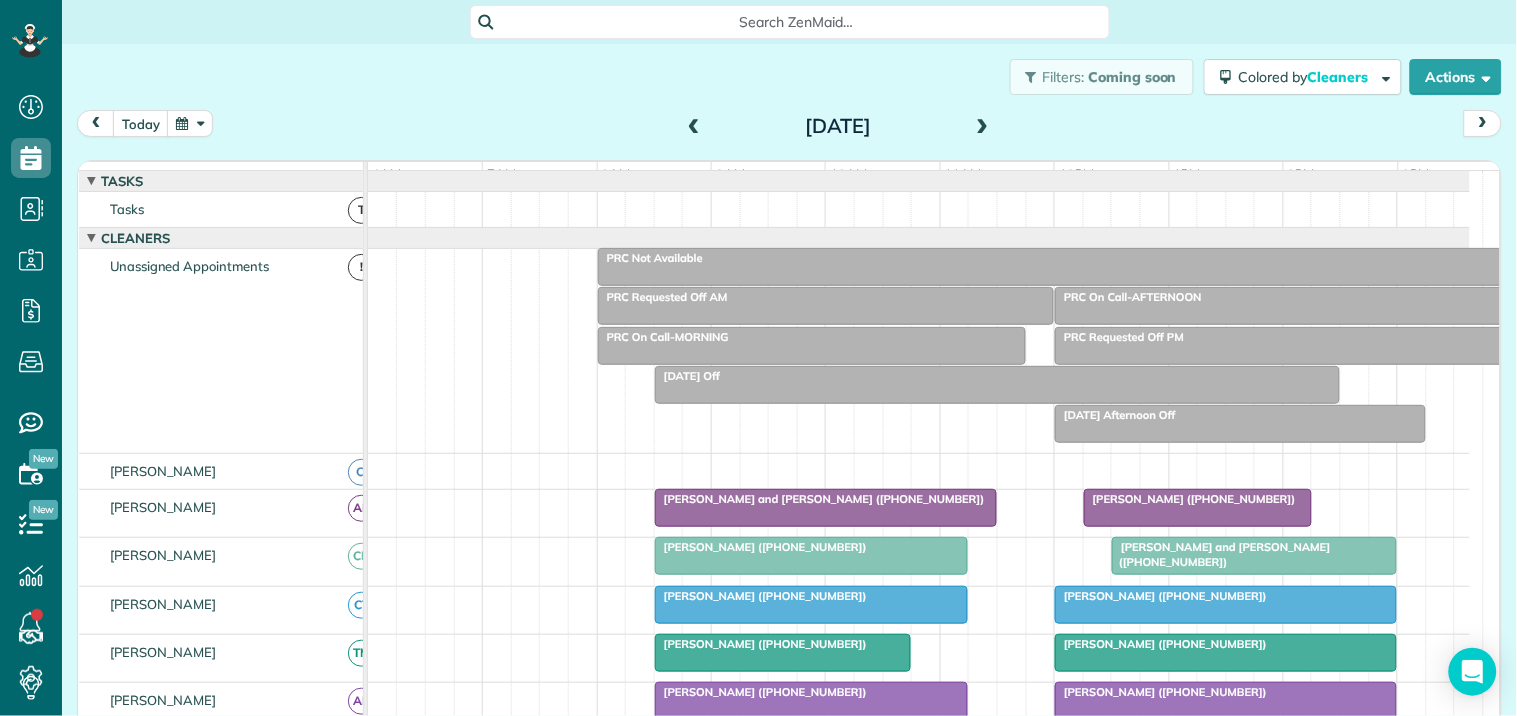 scroll, scrollTop: 32, scrollLeft: 0, axis: vertical 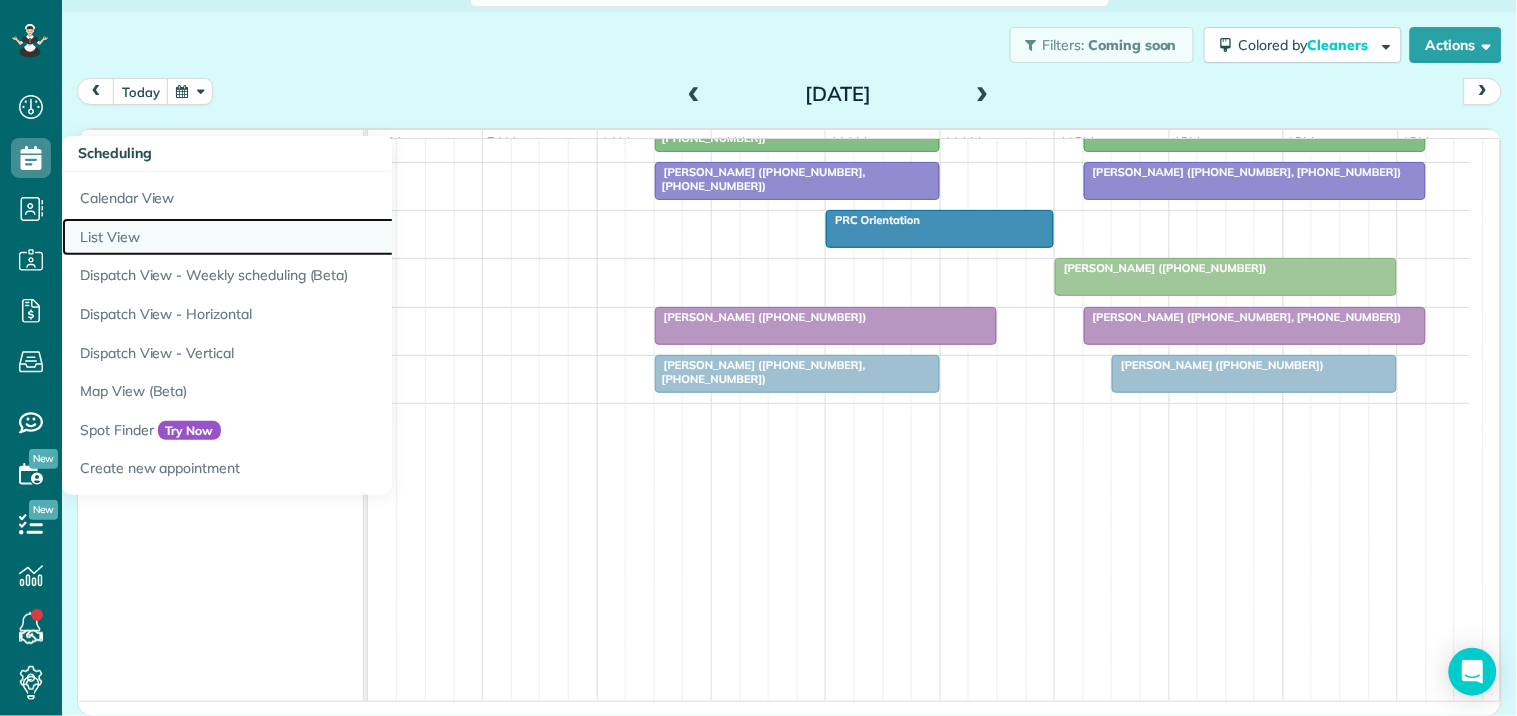 click on "List View" at bounding box center (312, 237) 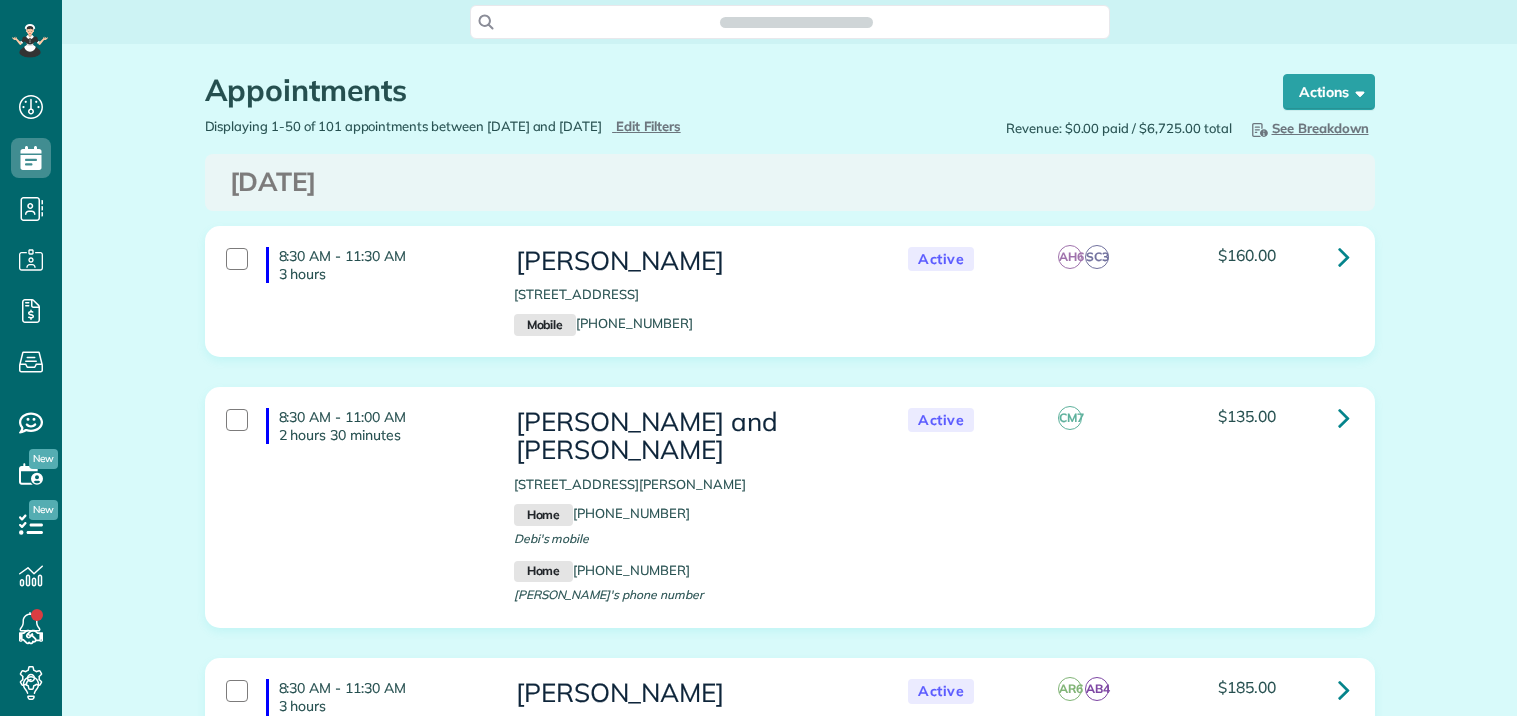 scroll, scrollTop: 0, scrollLeft: 0, axis: both 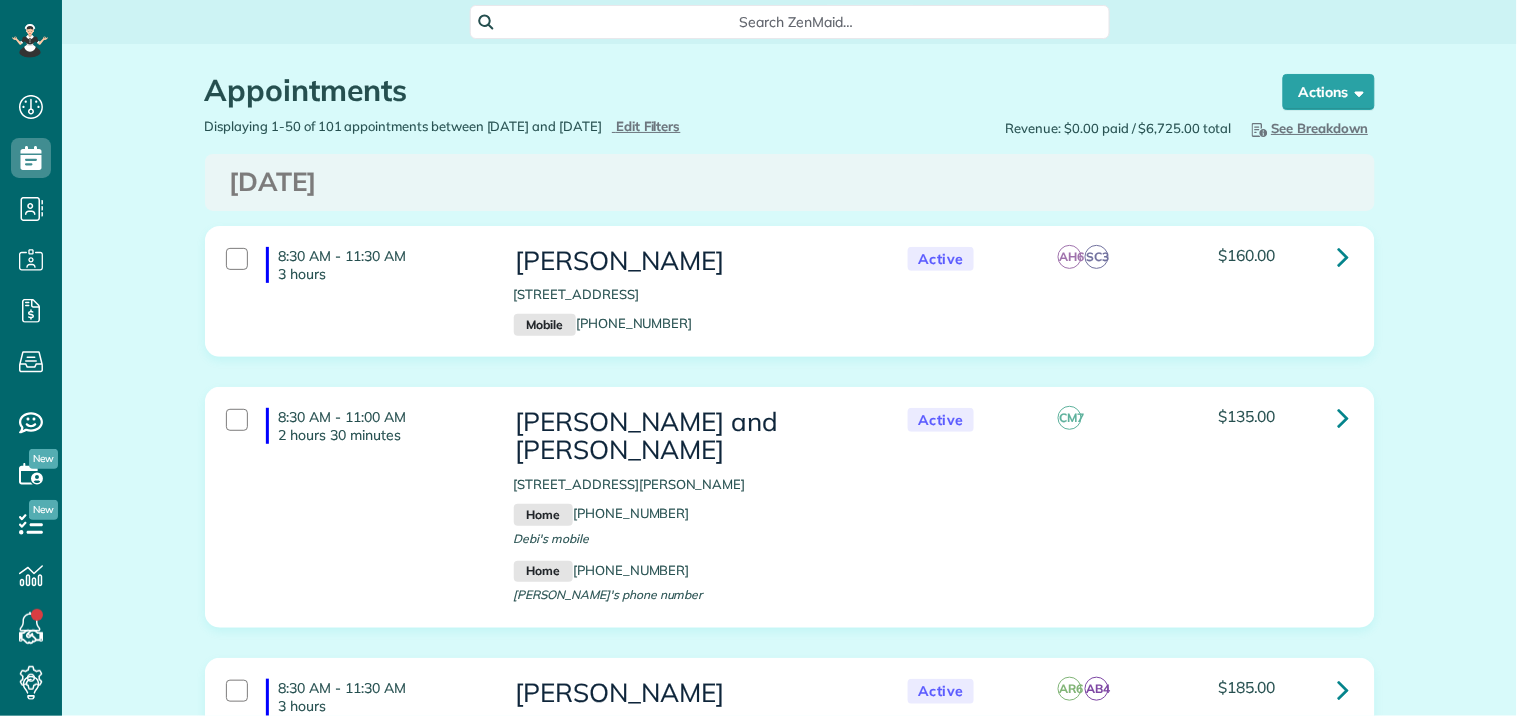 type on "**********" 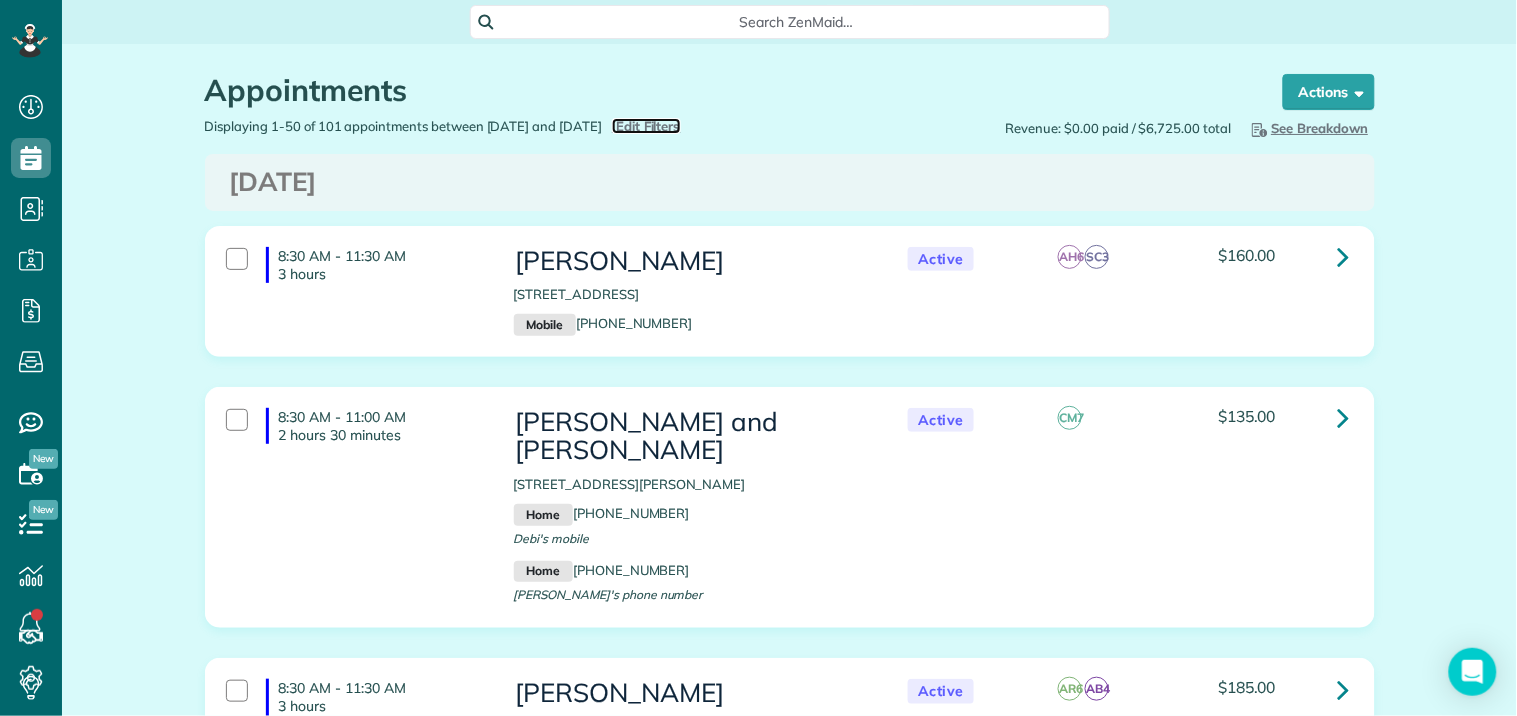 click on "Edit Filters" at bounding box center [648, 126] 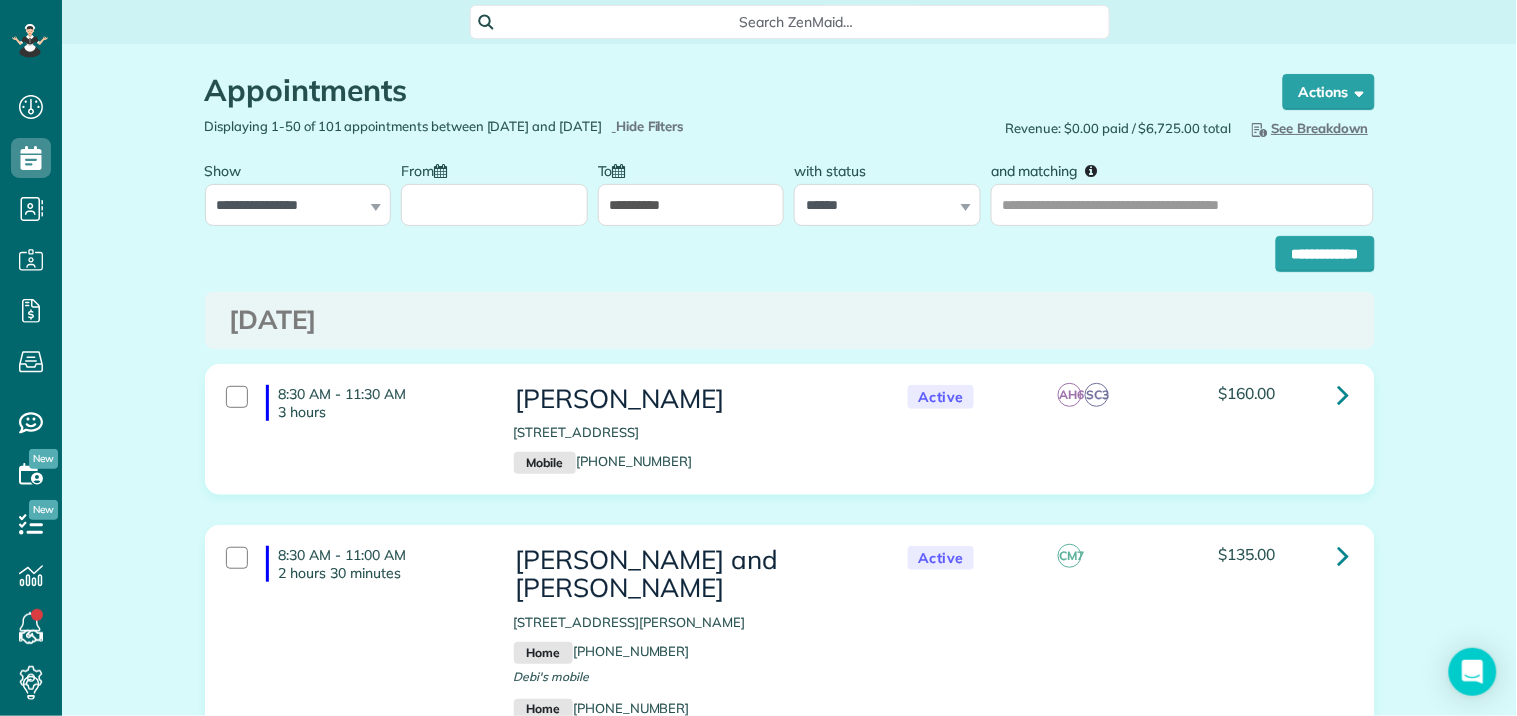 click on "From" at bounding box center (494, 205) 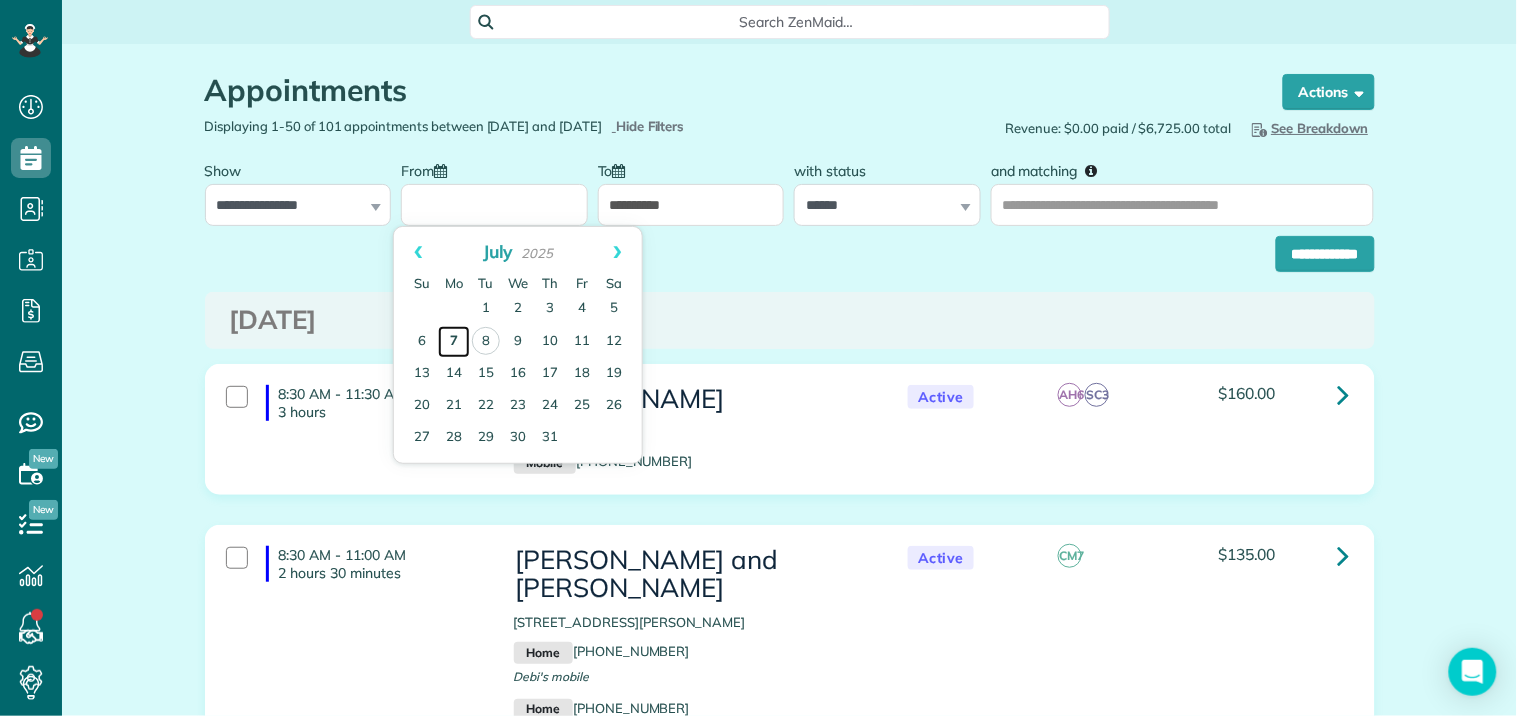click on "7" at bounding box center (454, 342) 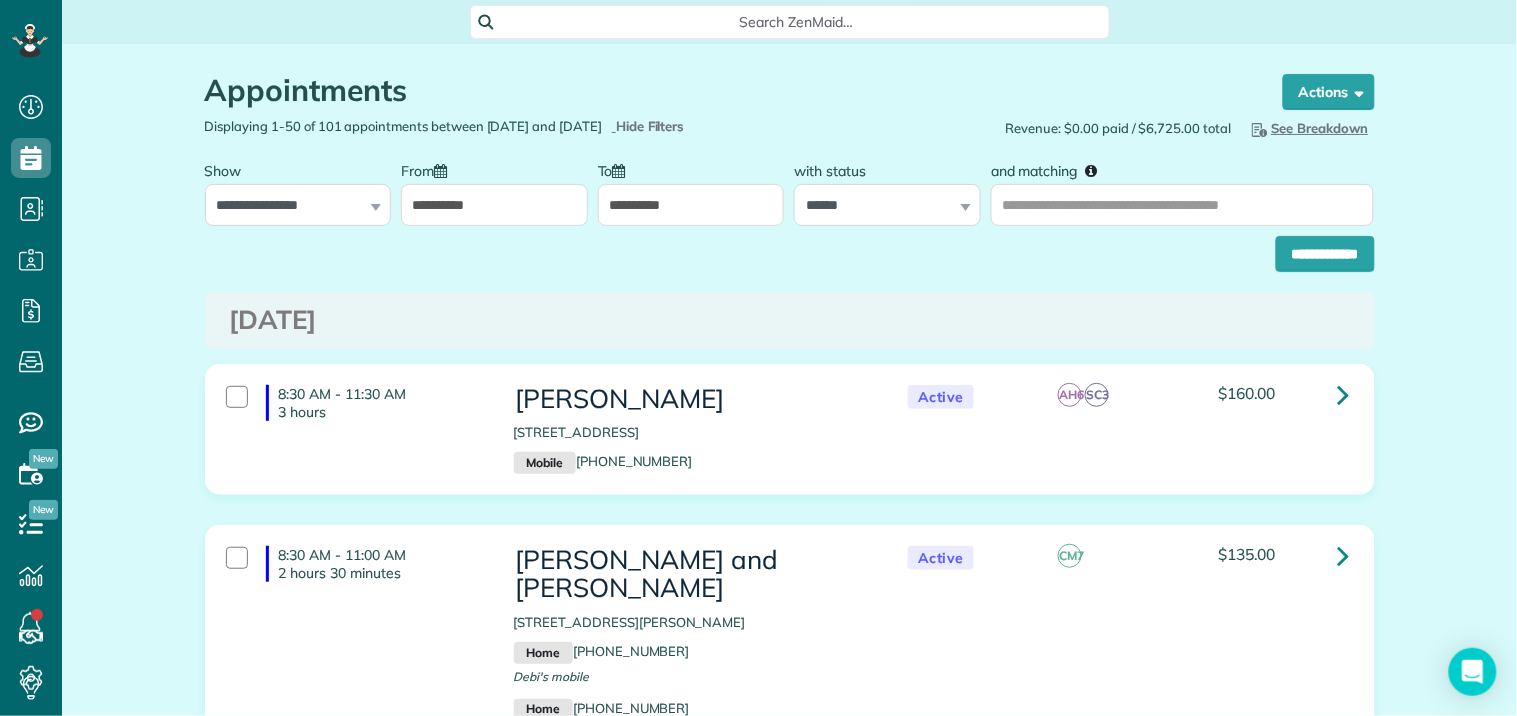 click on "**********" at bounding box center (691, 205) 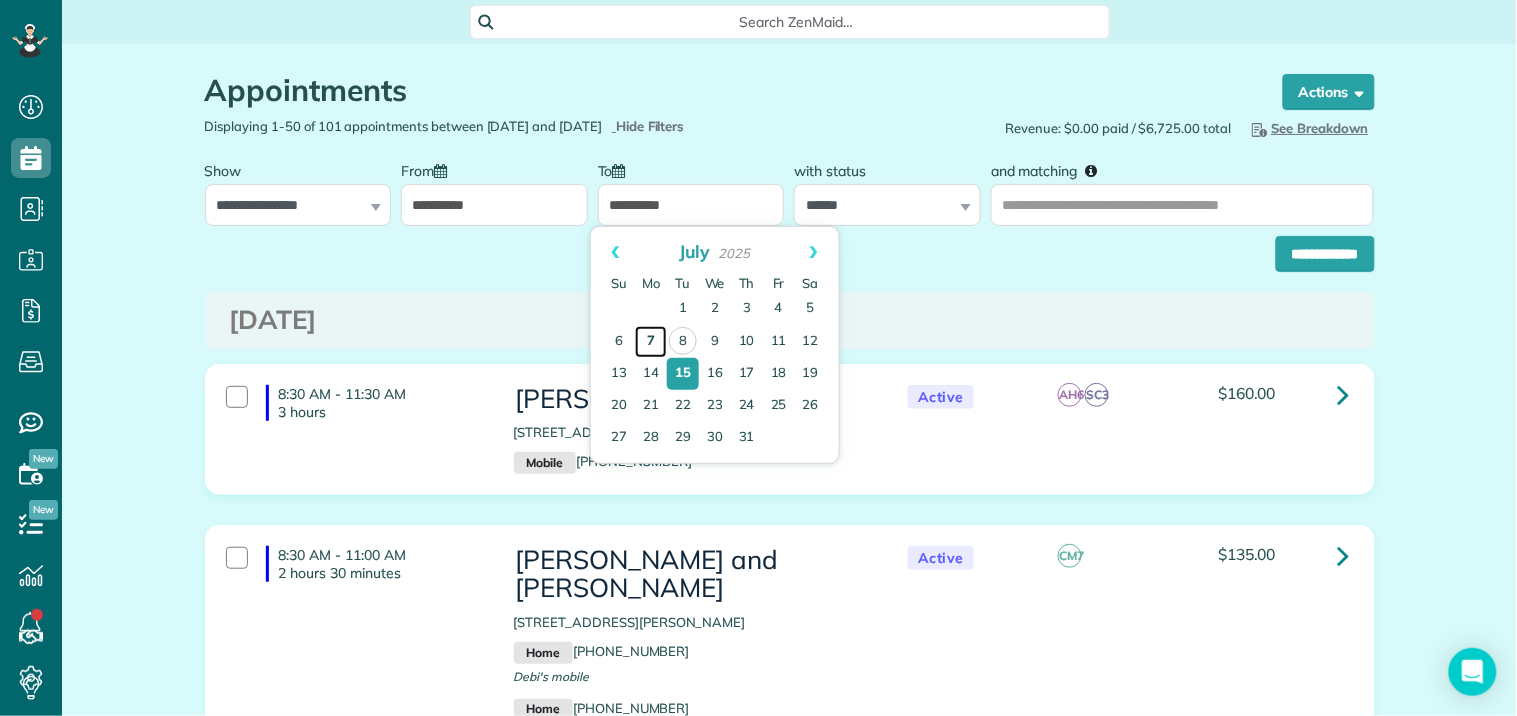 click on "7" at bounding box center [651, 342] 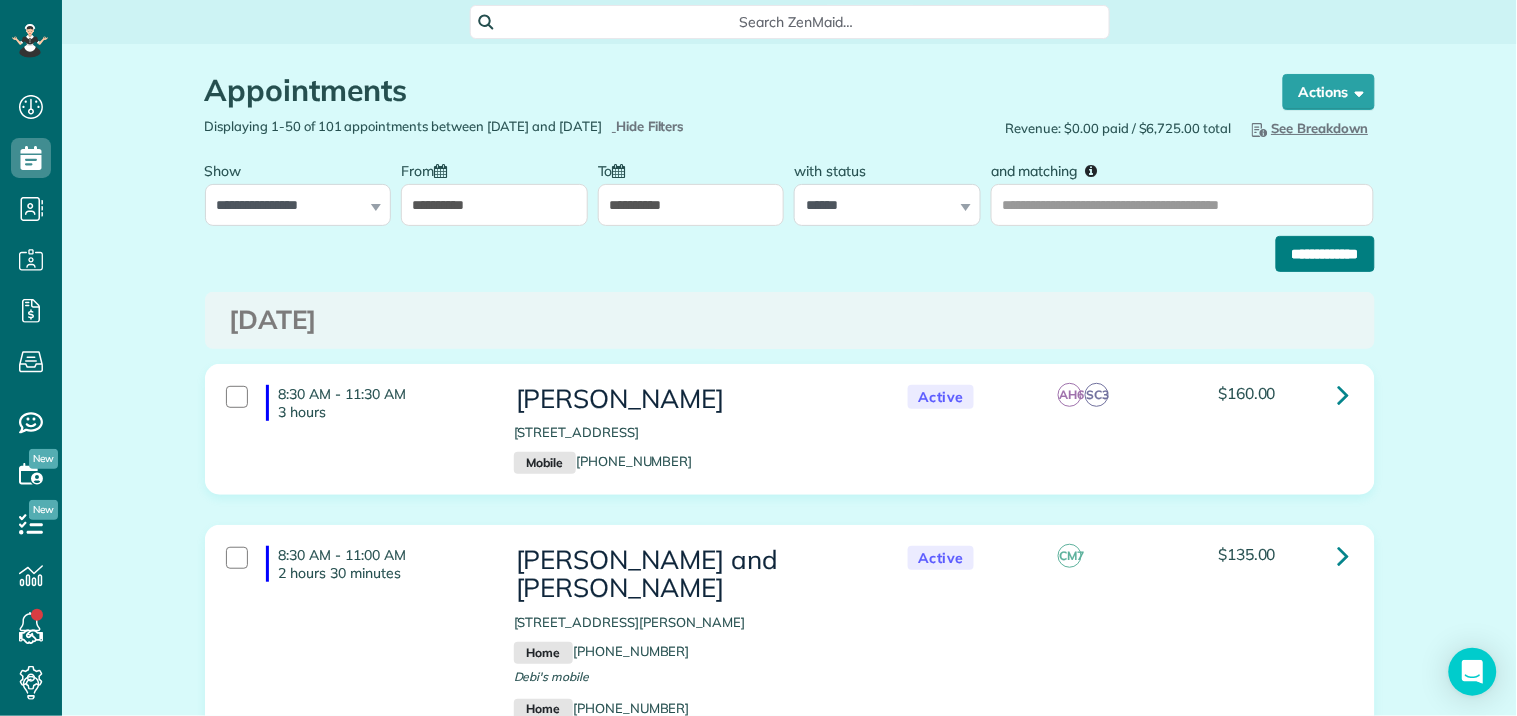 click on "**********" at bounding box center [1325, 254] 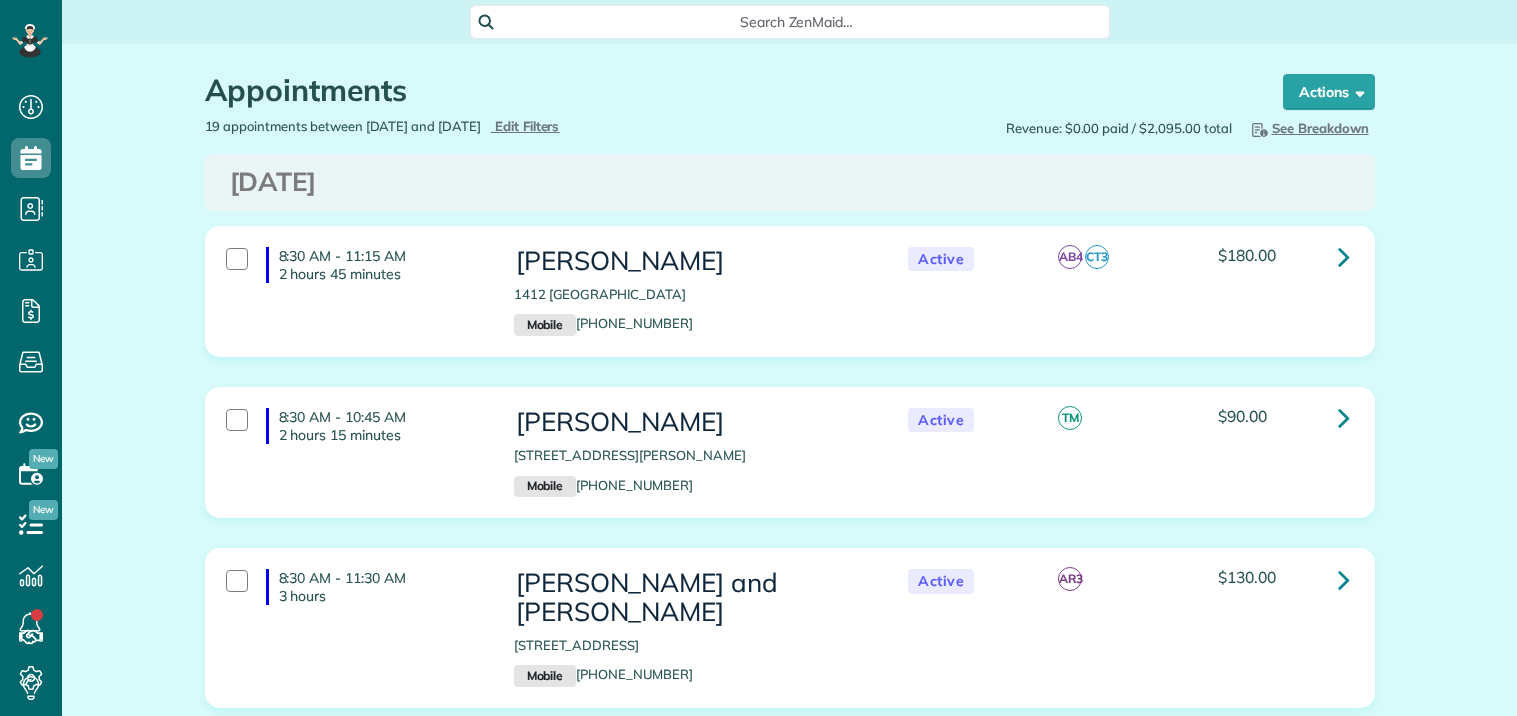 scroll, scrollTop: 0, scrollLeft: 0, axis: both 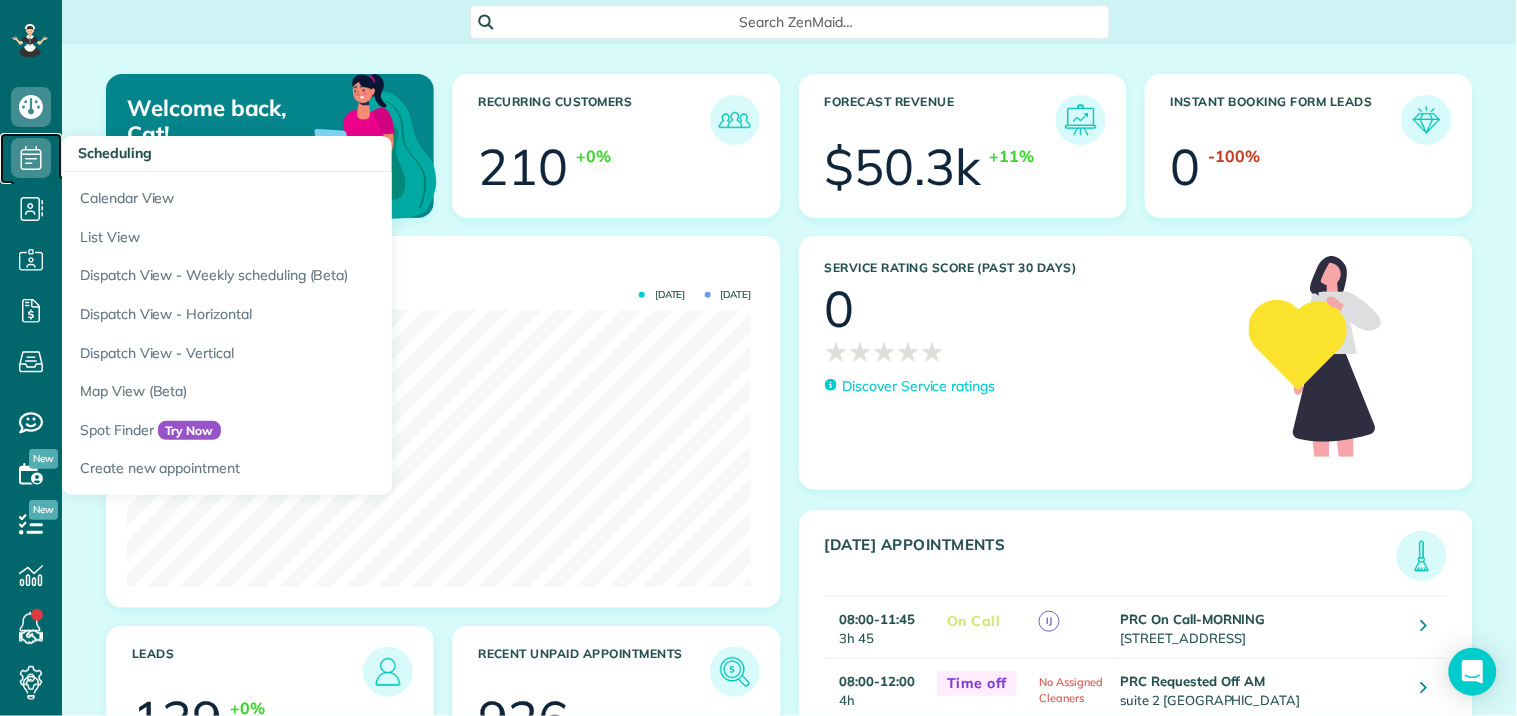 click 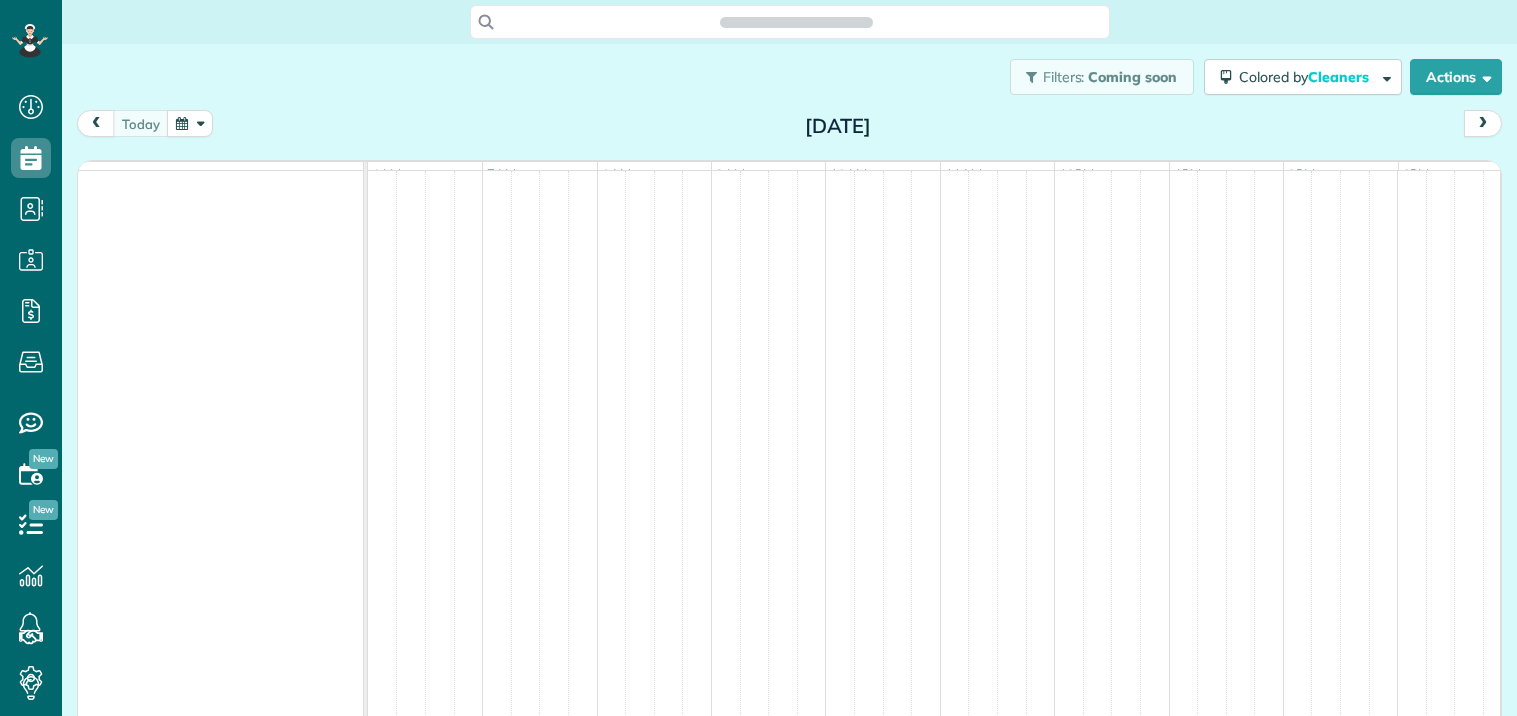 scroll, scrollTop: 0, scrollLeft: 0, axis: both 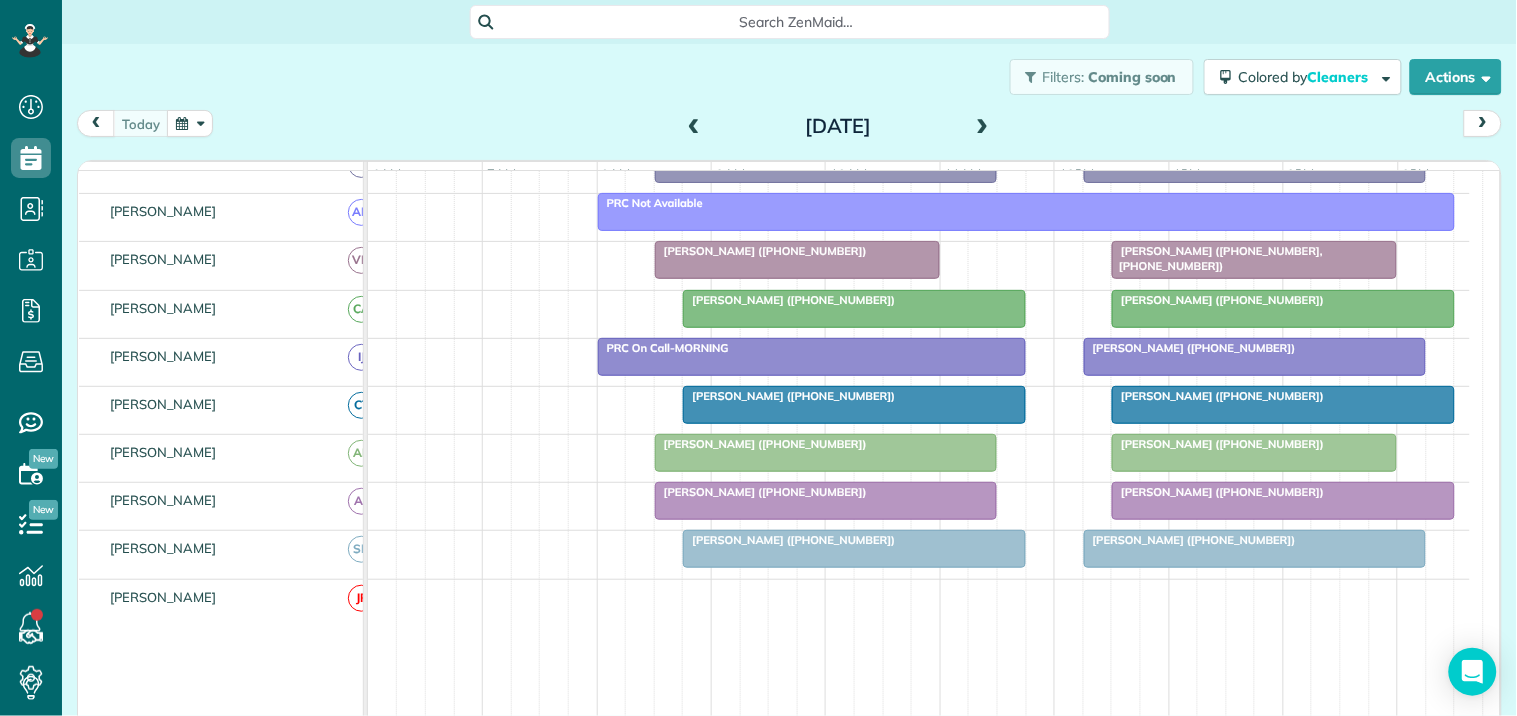 click on "Filters:   Coming soon
Colored by  Cleaners
Color by Cleaner
Color by Team
Color by Status
Color by Recurrence
Color by Paid/Unpaid
Filters  Default
Schedule Changes
Actions
Create Appointment
Create Task
Clock In/Out
Send Work Orders
Print Route Sheets
[DATE] Emails/Texts
Export data (Owner Only).." at bounding box center (789, 77) 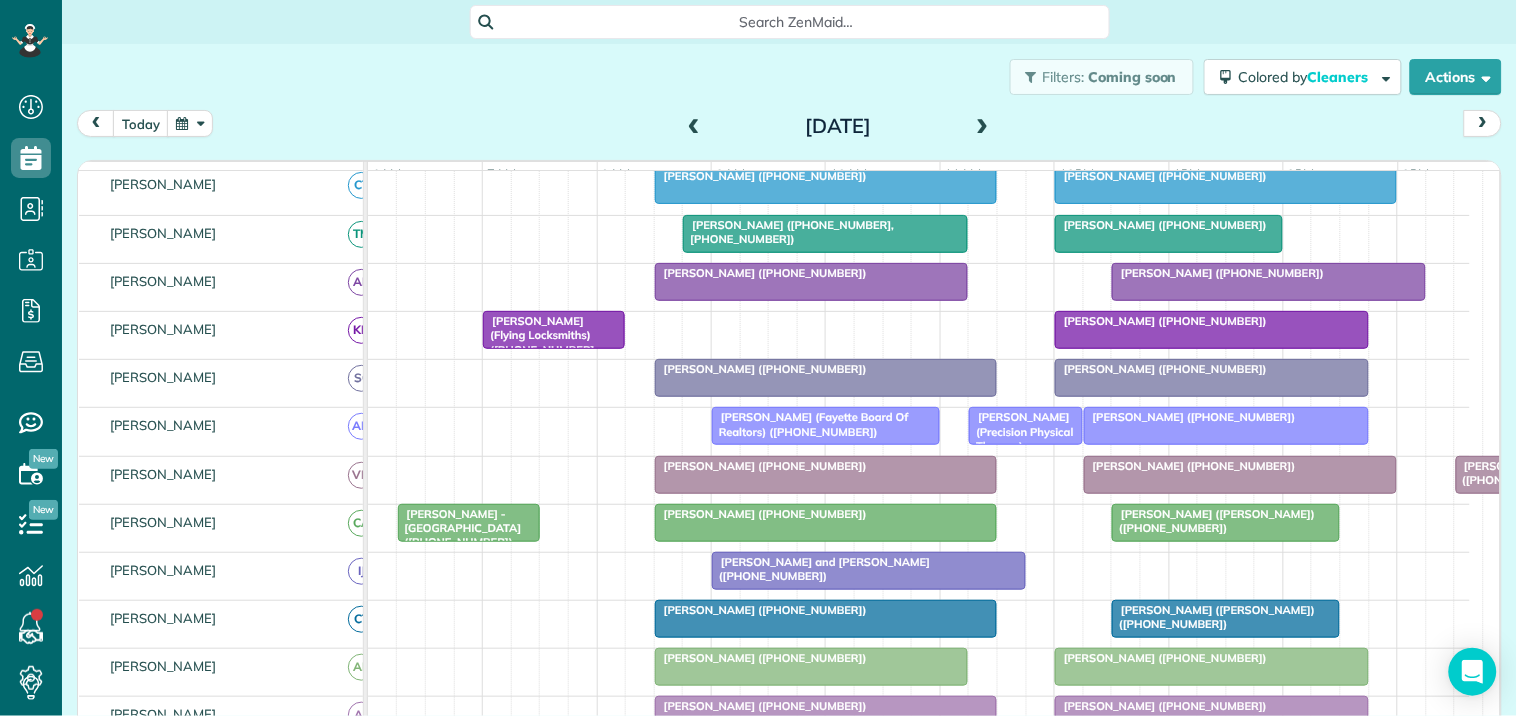 scroll, scrollTop: 594, scrollLeft: 0, axis: vertical 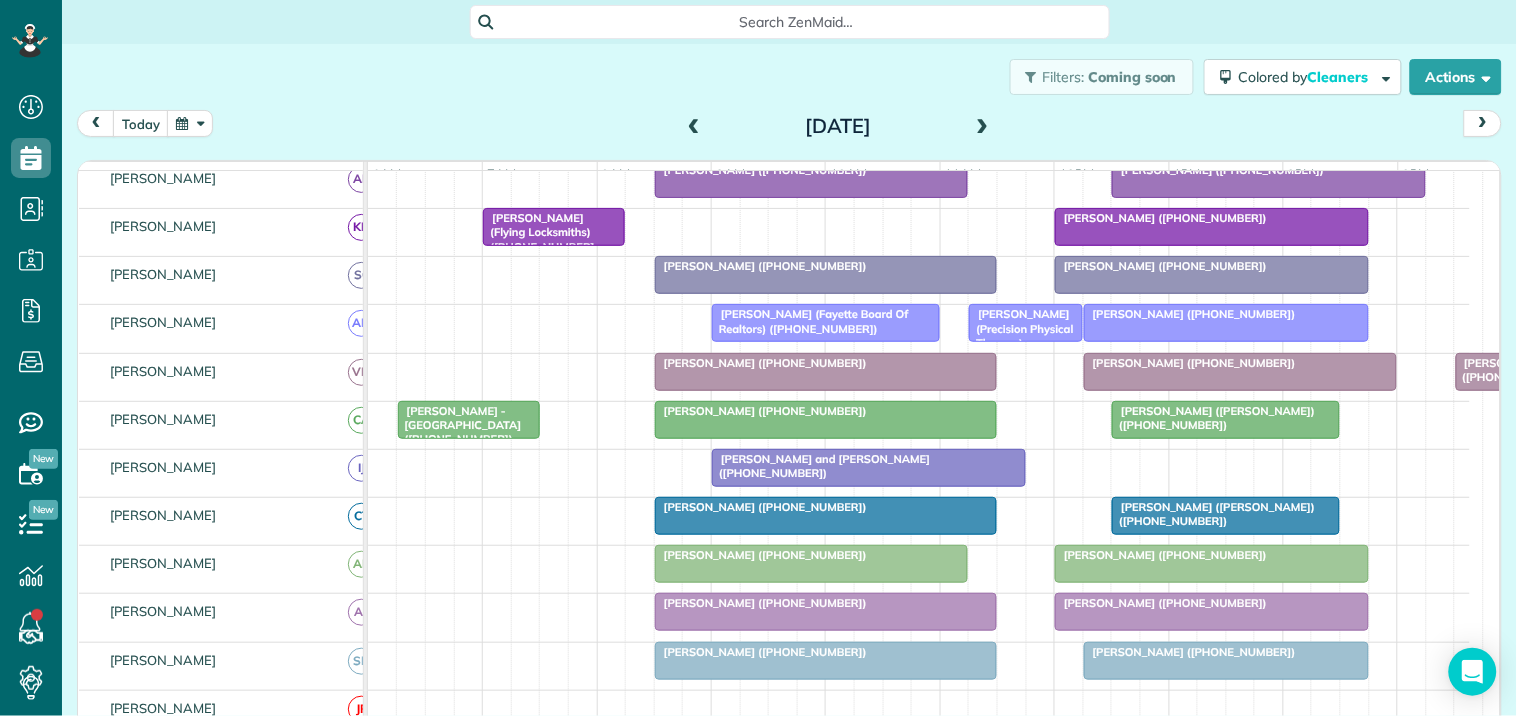 click on "[PERSON_NAME] ([PHONE_NUMBER])" at bounding box center (1226, 314) 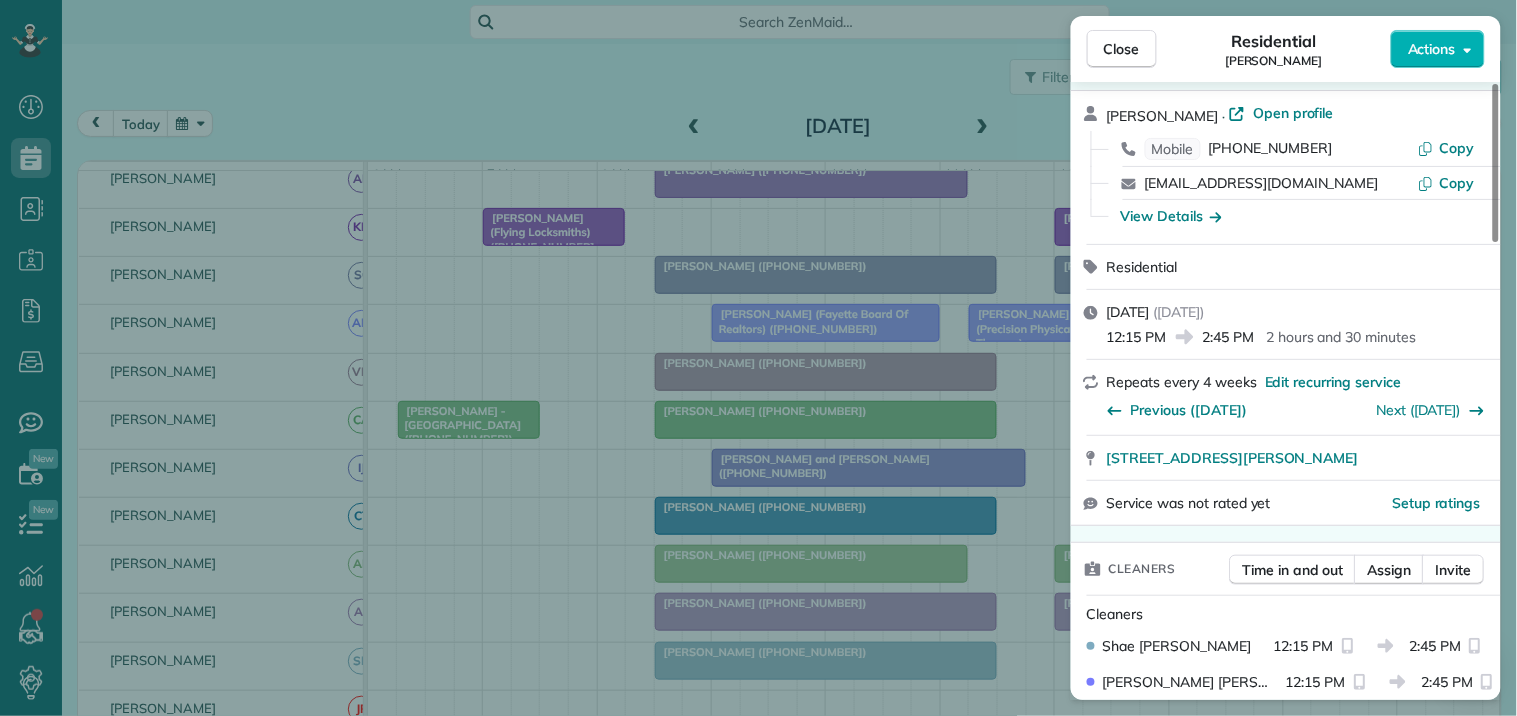 scroll, scrollTop: 333, scrollLeft: 0, axis: vertical 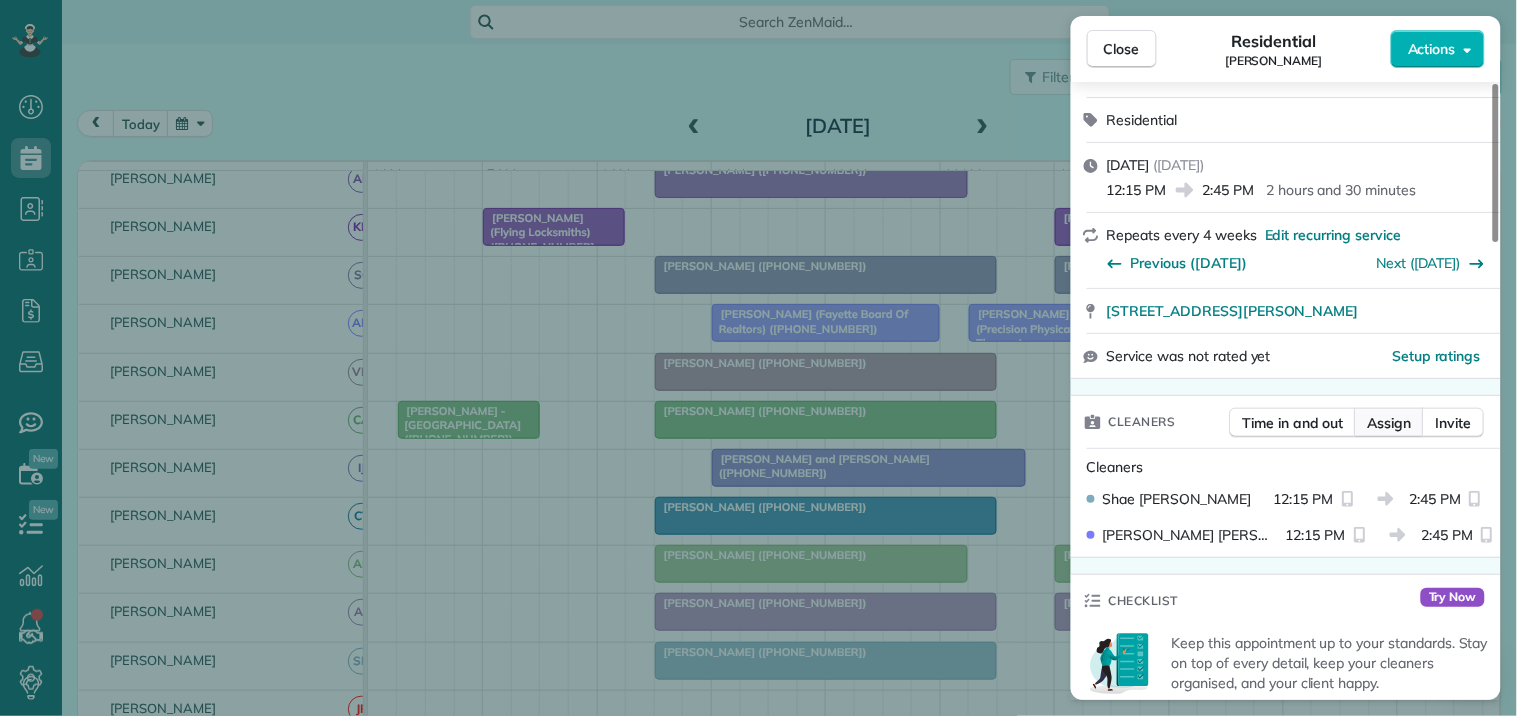click on "Assign" at bounding box center (1390, 423) 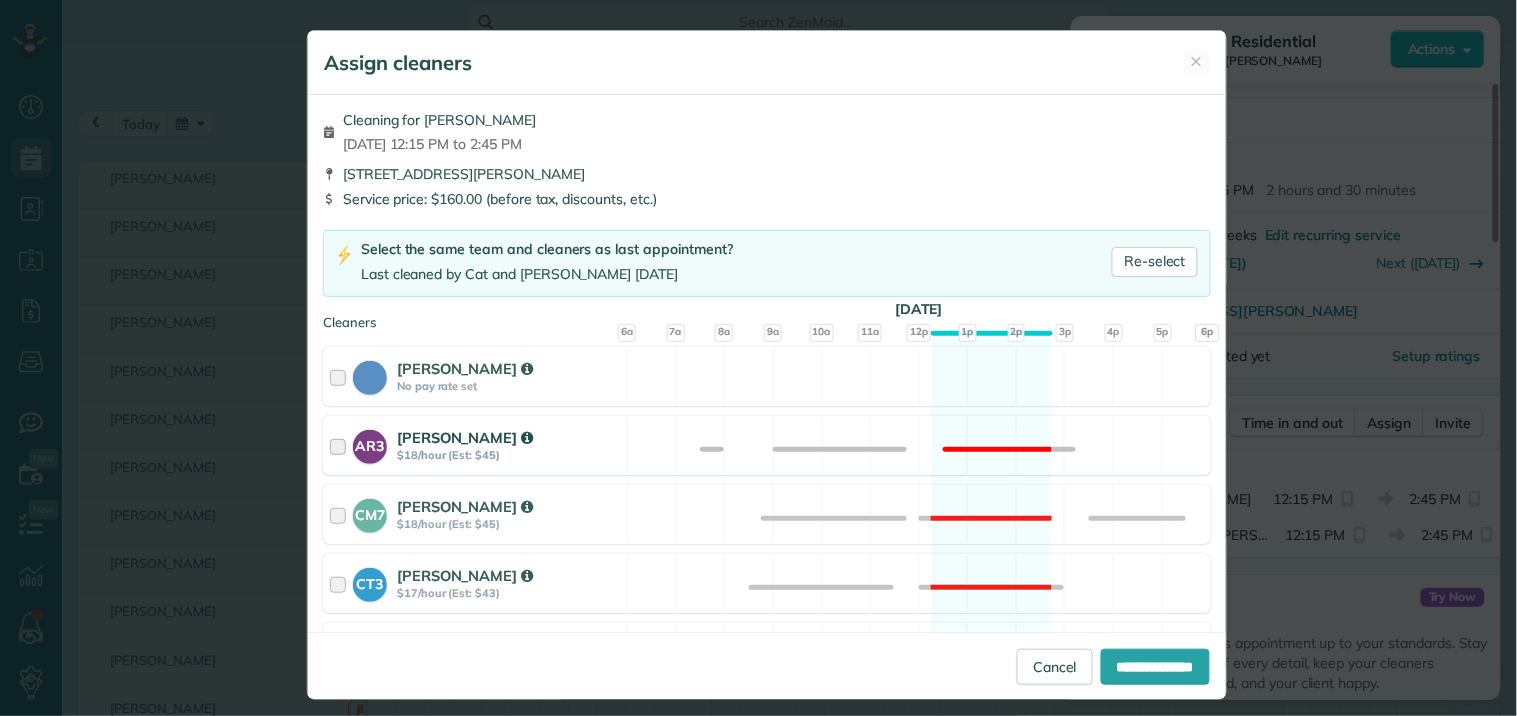 scroll, scrollTop: 444, scrollLeft: 0, axis: vertical 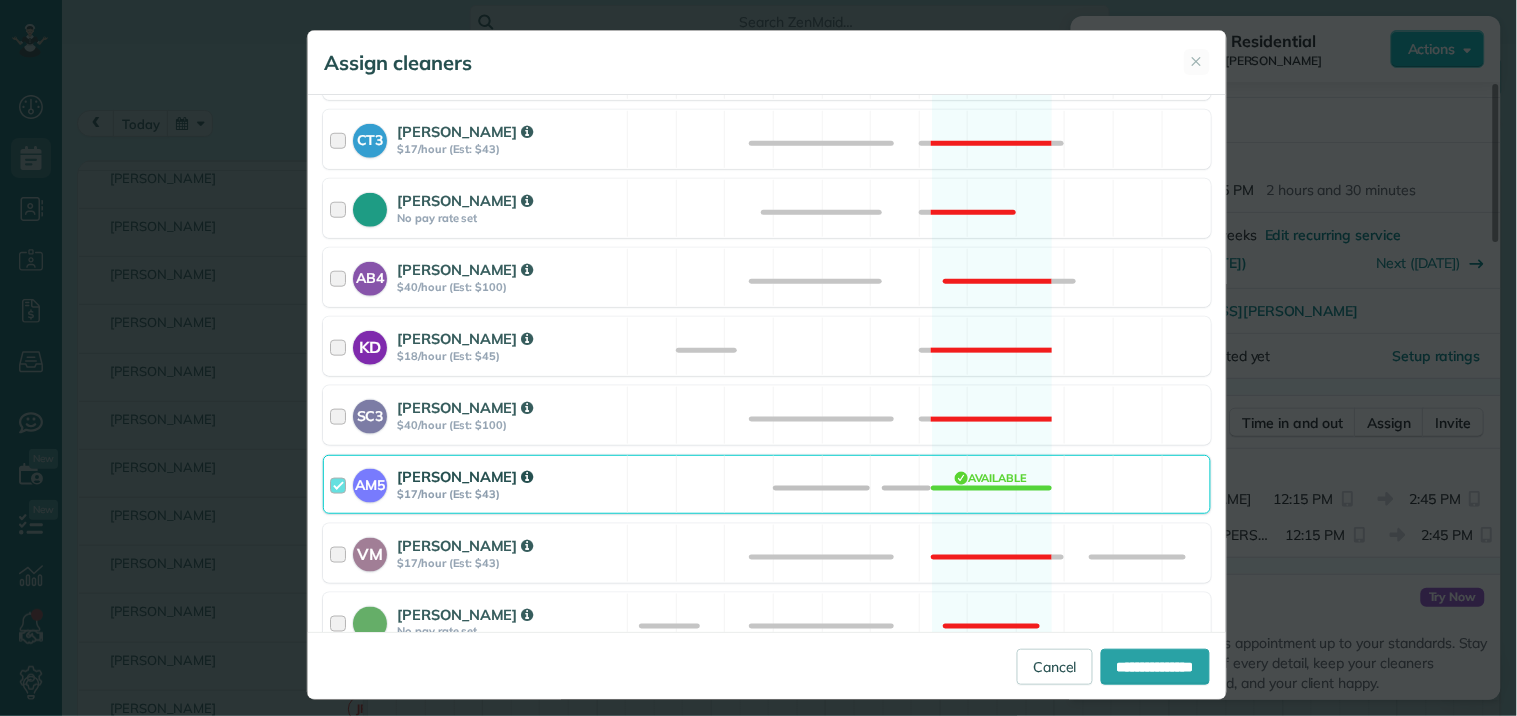 click on "AM5
[PERSON_NAME]
$17/hour (Est: $43)
Available" at bounding box center [767, 484] 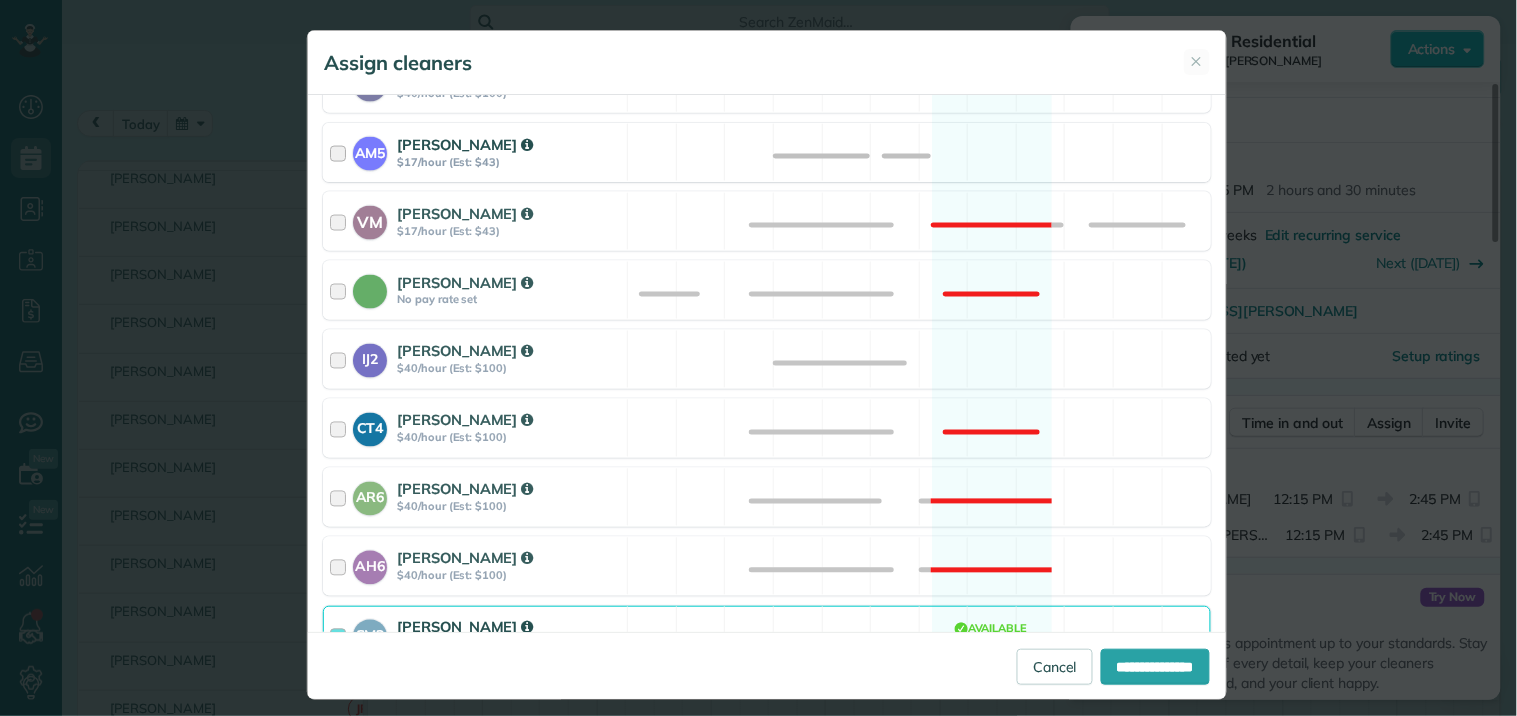 scroll, scrollTop: 777, scrollLeft: 0, axis: vertical 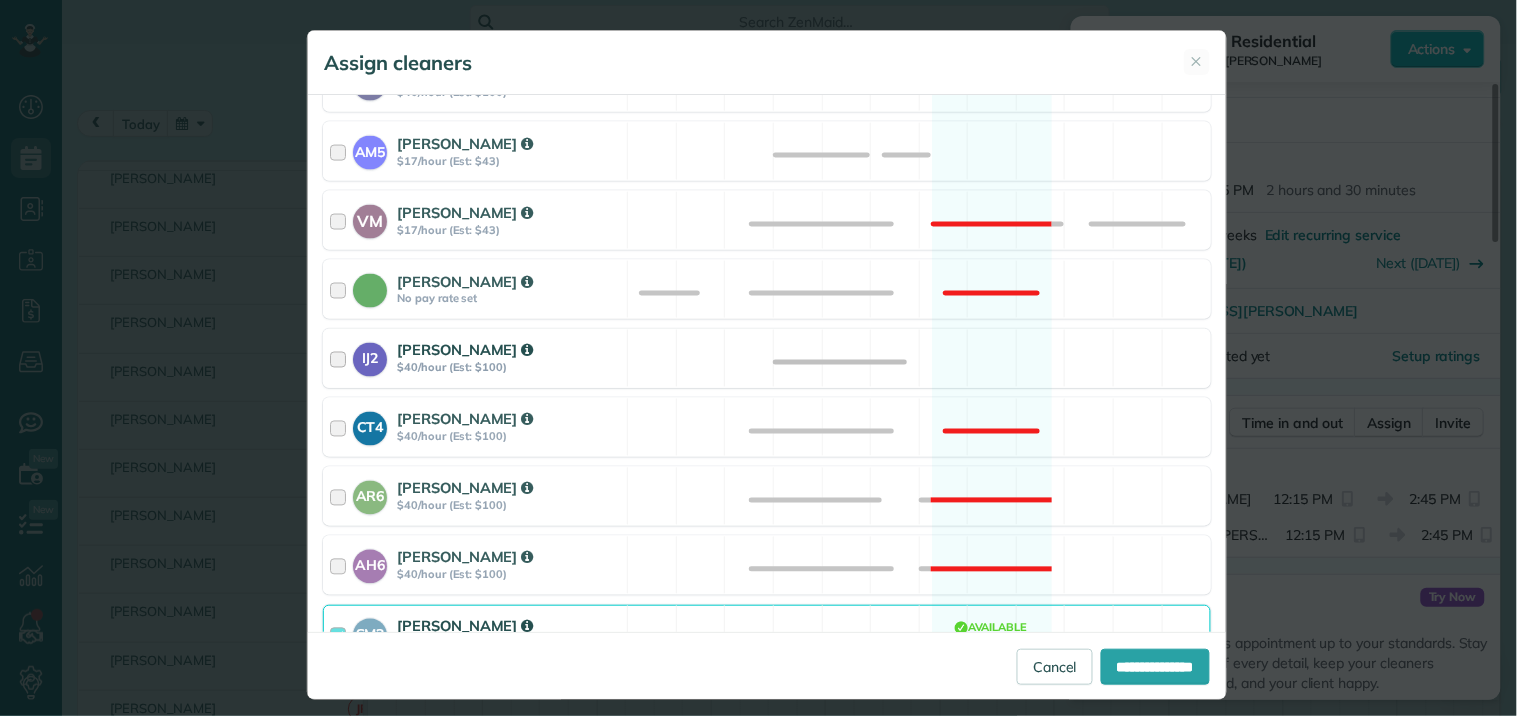 click on "IJ2
[PERSON_NAME]
$40/hour (Est: $100)
Available" at bounding box center [767, 358] 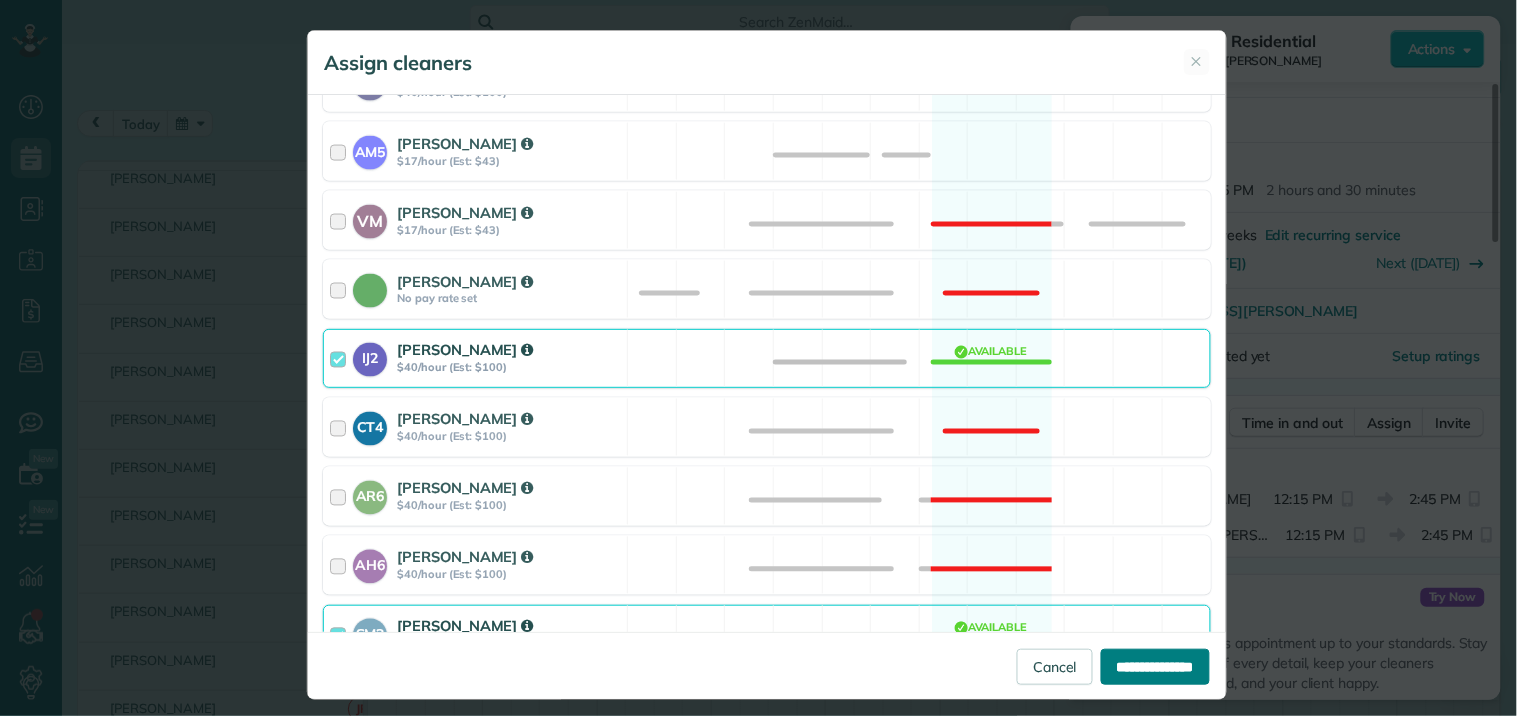 click on "**********" at bounding box center [1155, 667] 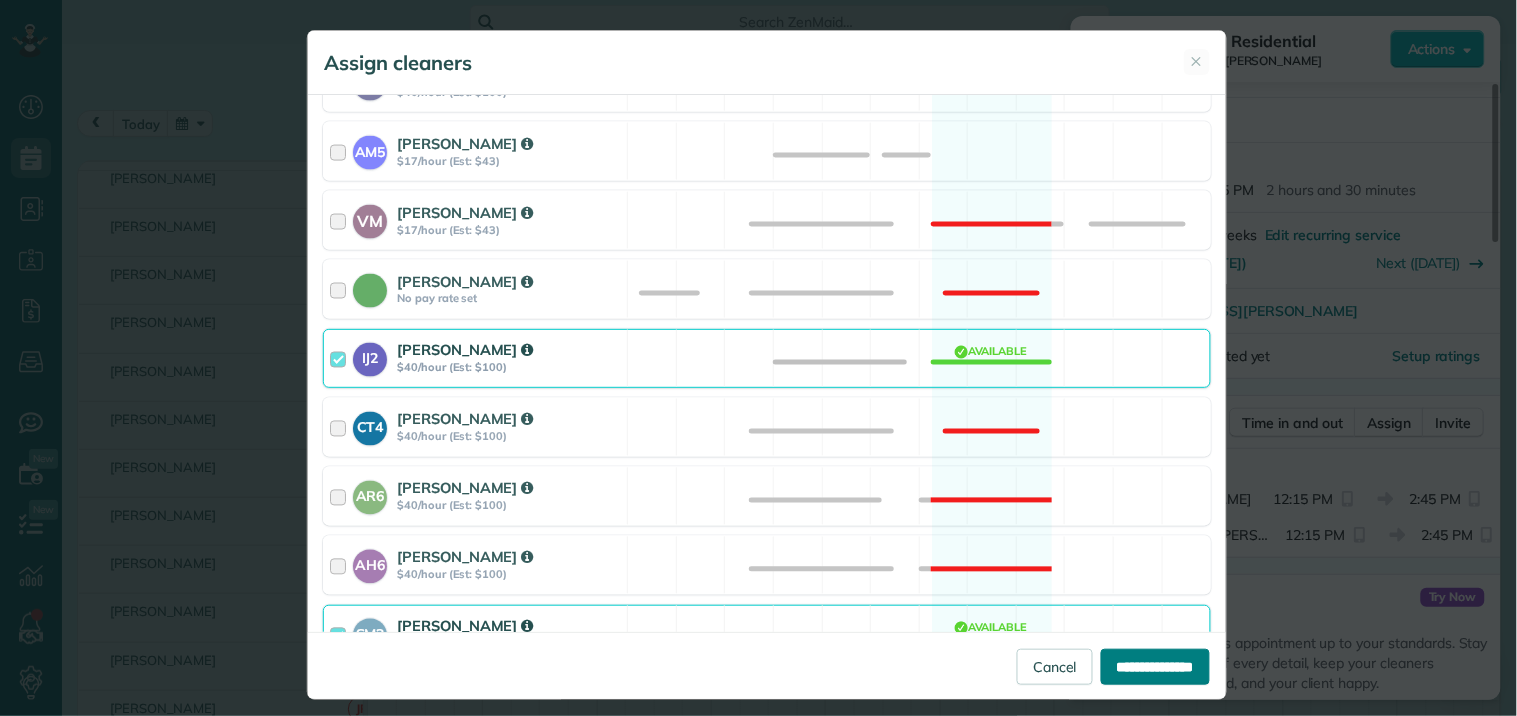type on "**********" 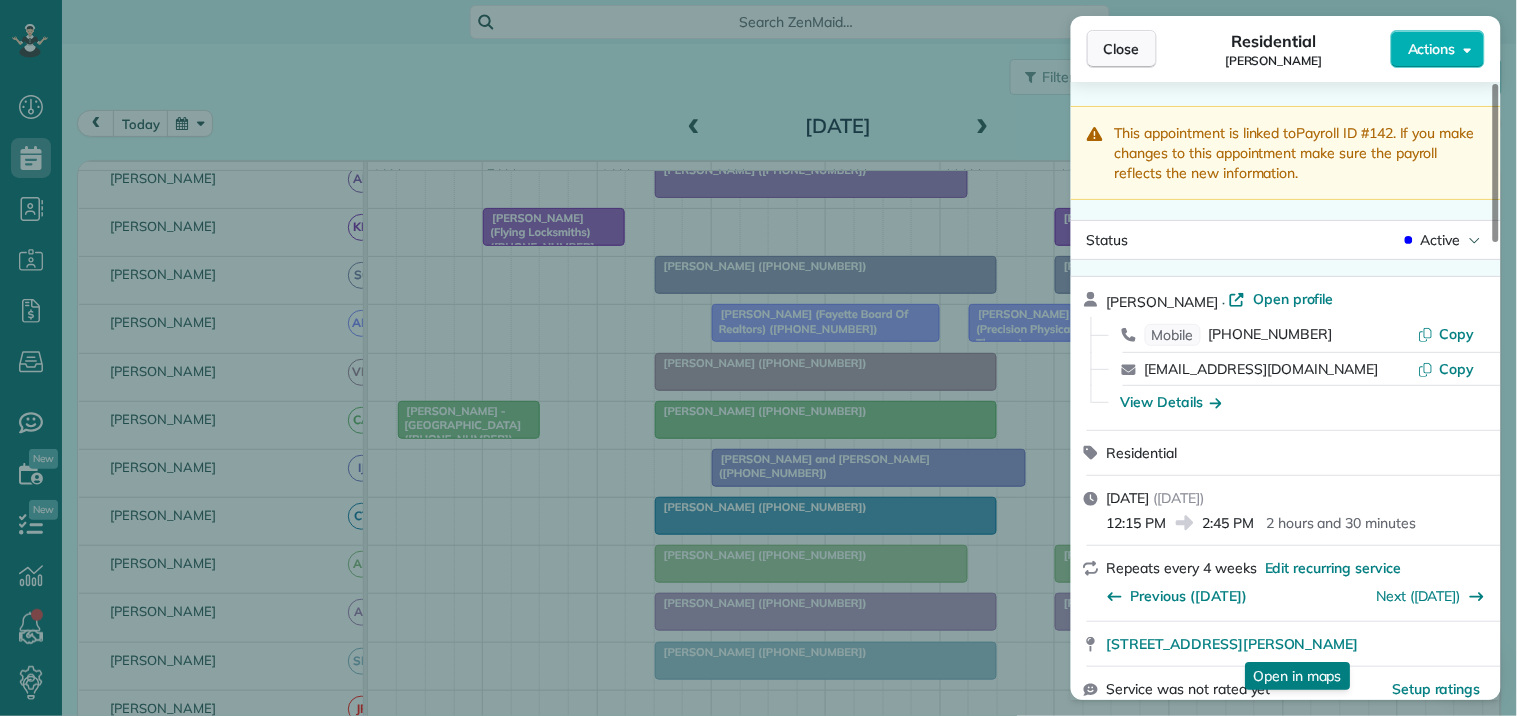 click on "Close" at bounding box center [1122, 49] 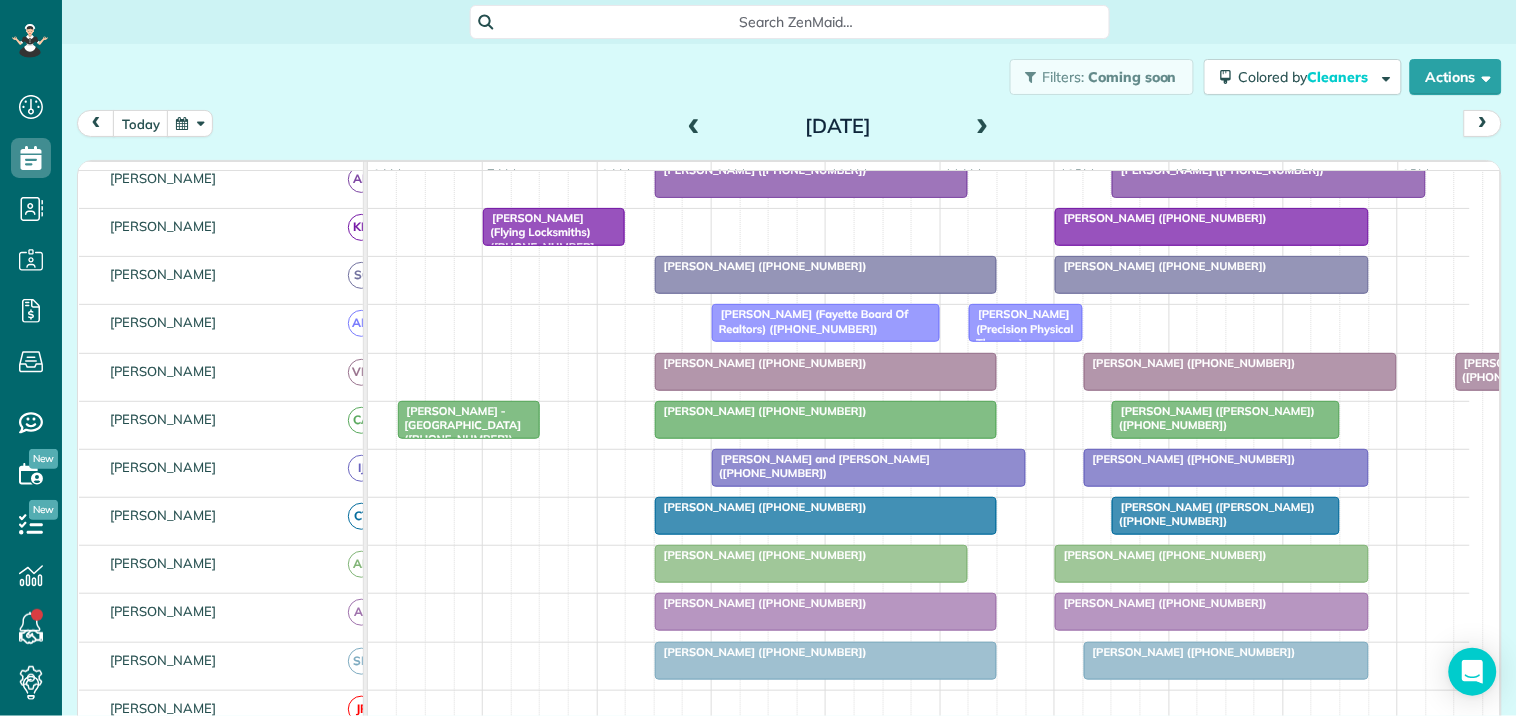 scroll, scrollTop: 262, scrollLeft: 0, axis: vertical 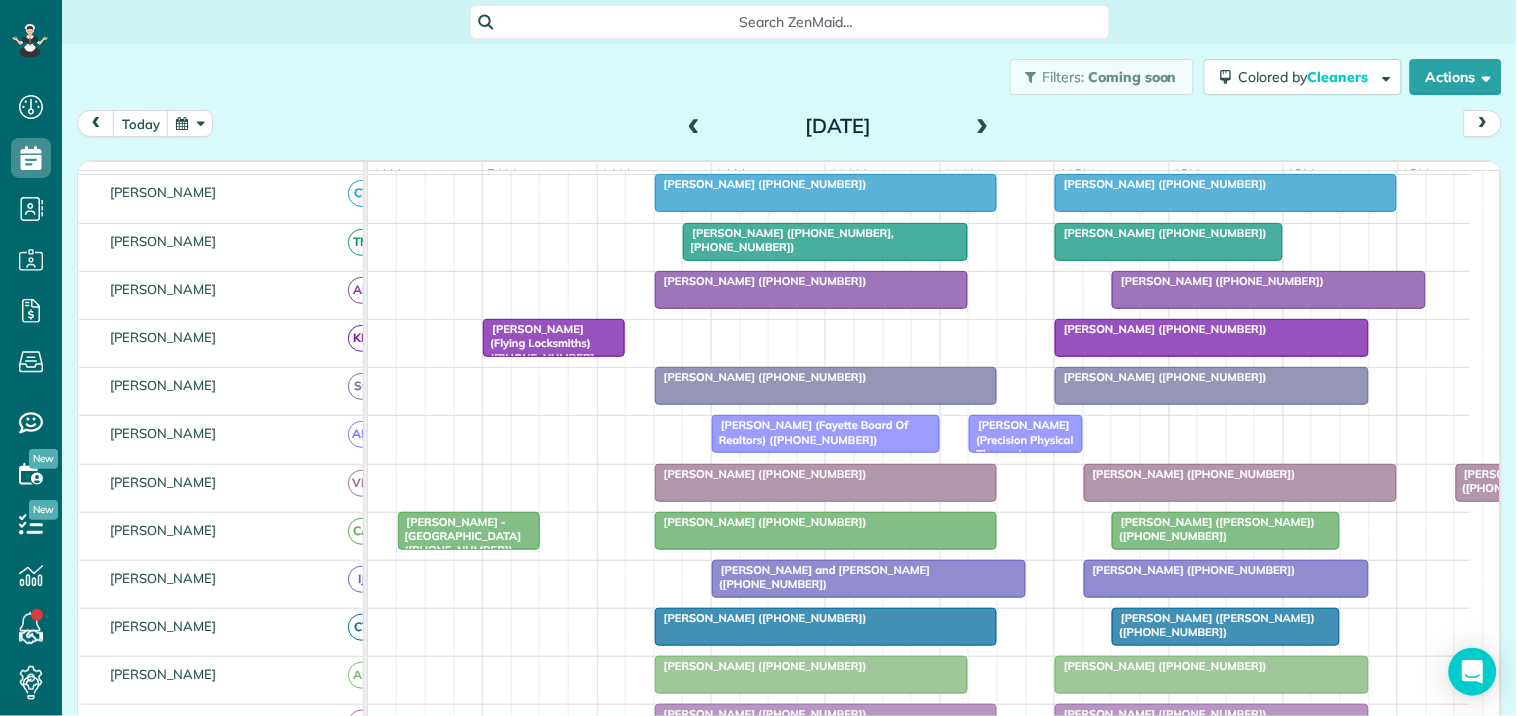 click at bounding box center [826, 483] 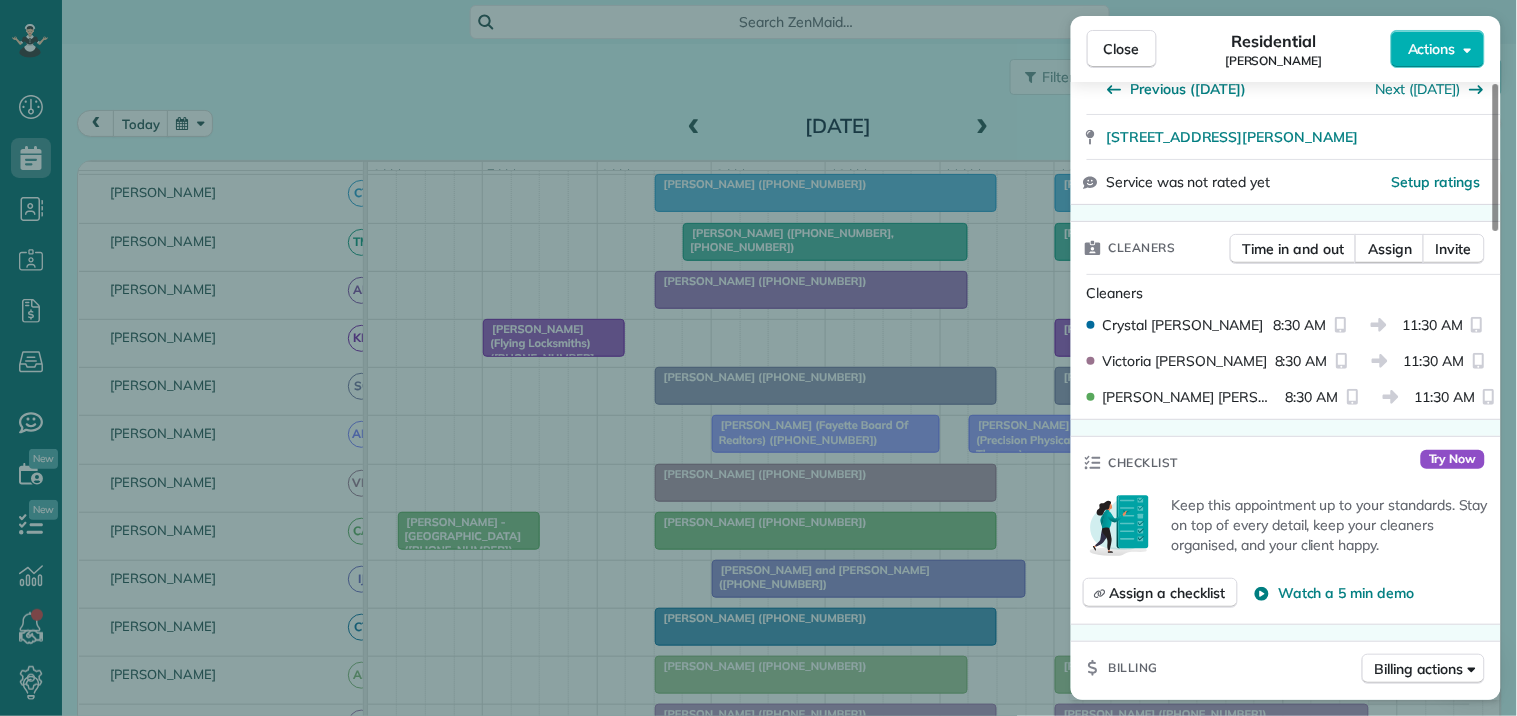 scroll, scrollTop: 666, scrollLeft: 0, axis: vertical 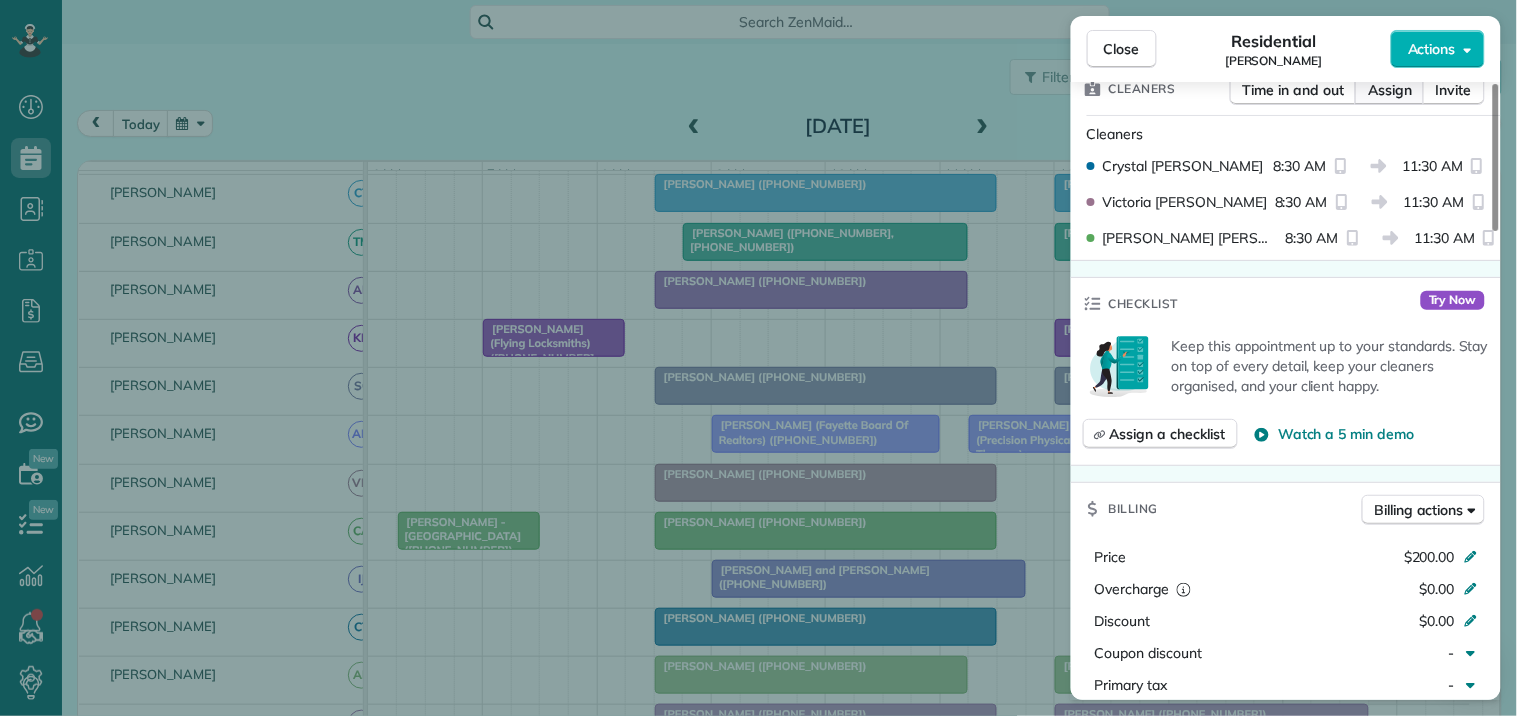 click on "Assign" at bounding box center (1390, 90) 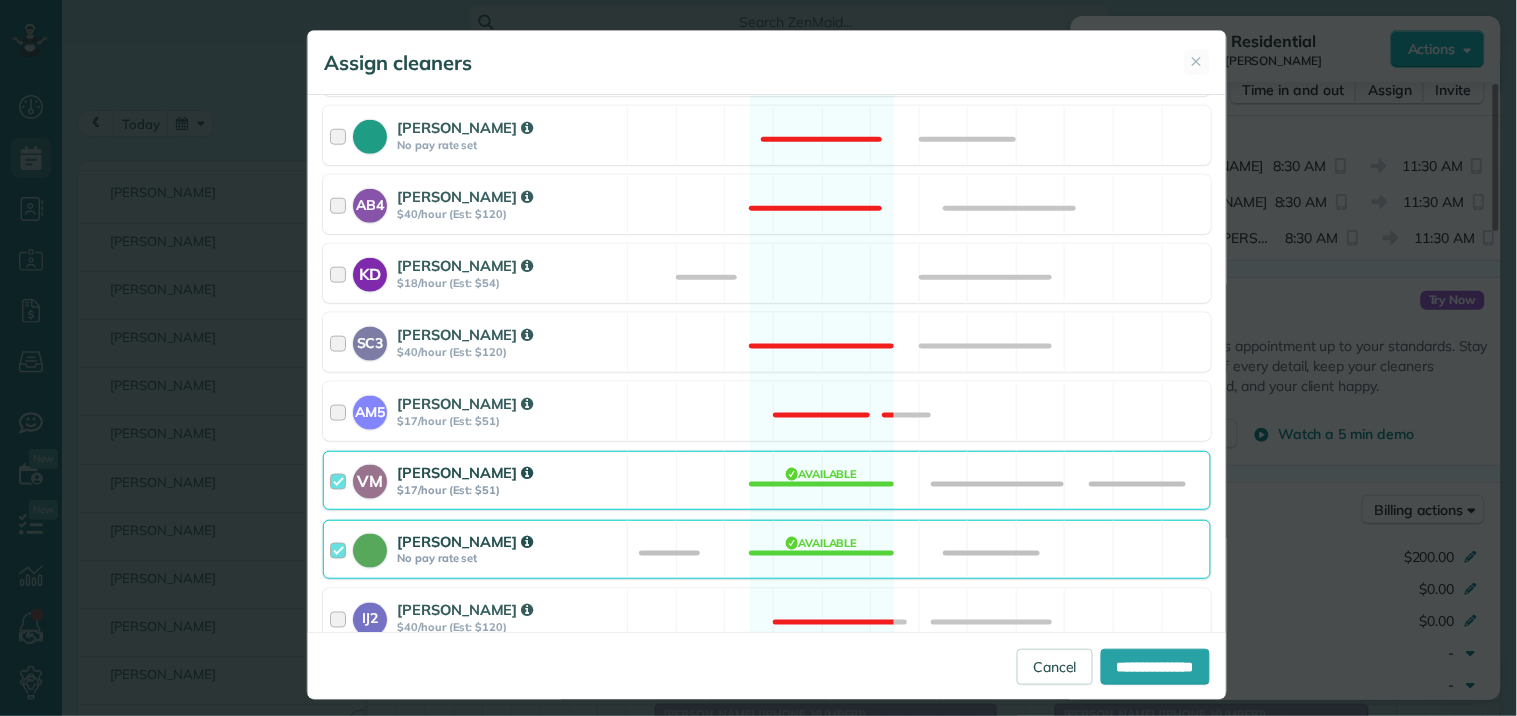 scroll, scrollTop: 555, scrollLeft: 0, axis: vertical 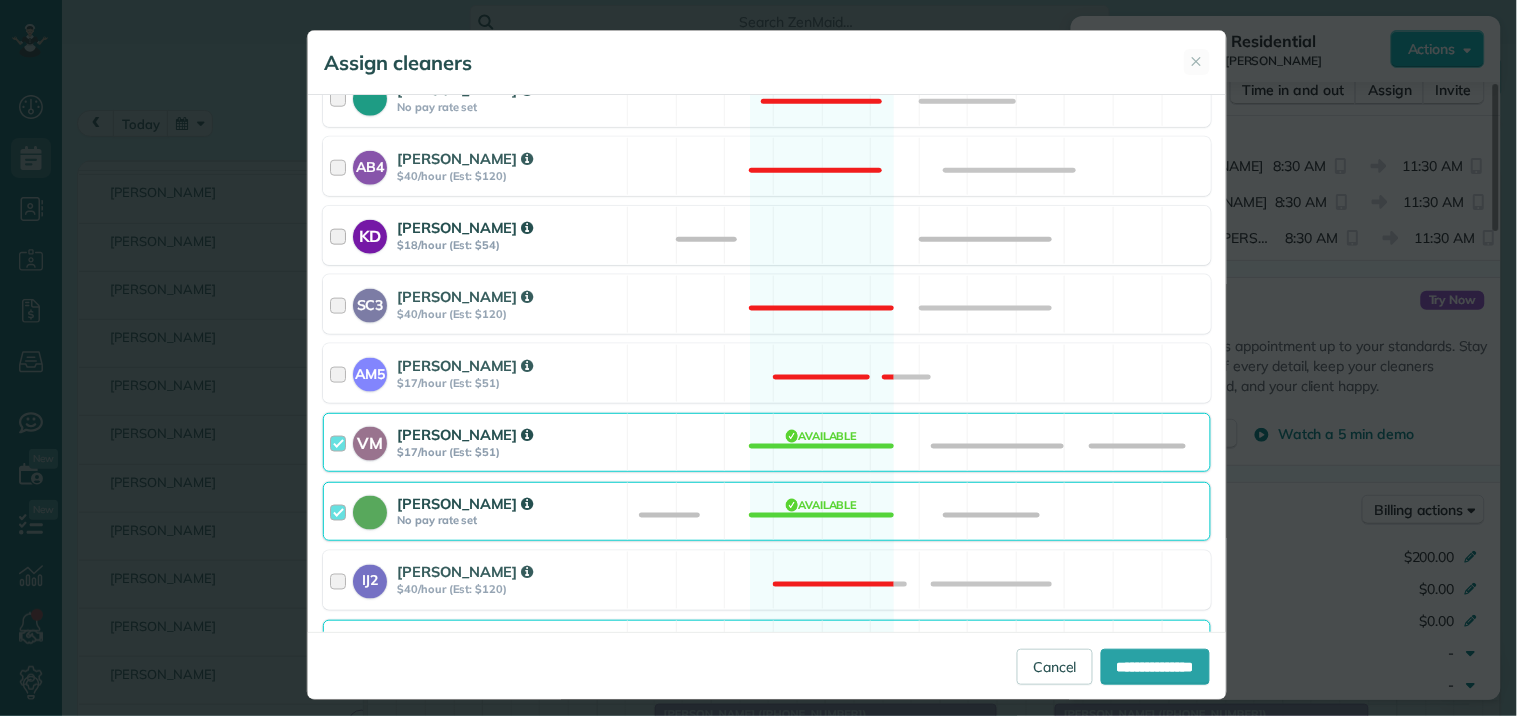 click on "KD
[PERSON_NAME]
$18/hour (Est: $54)
Available" at bounding box center (767, 235) 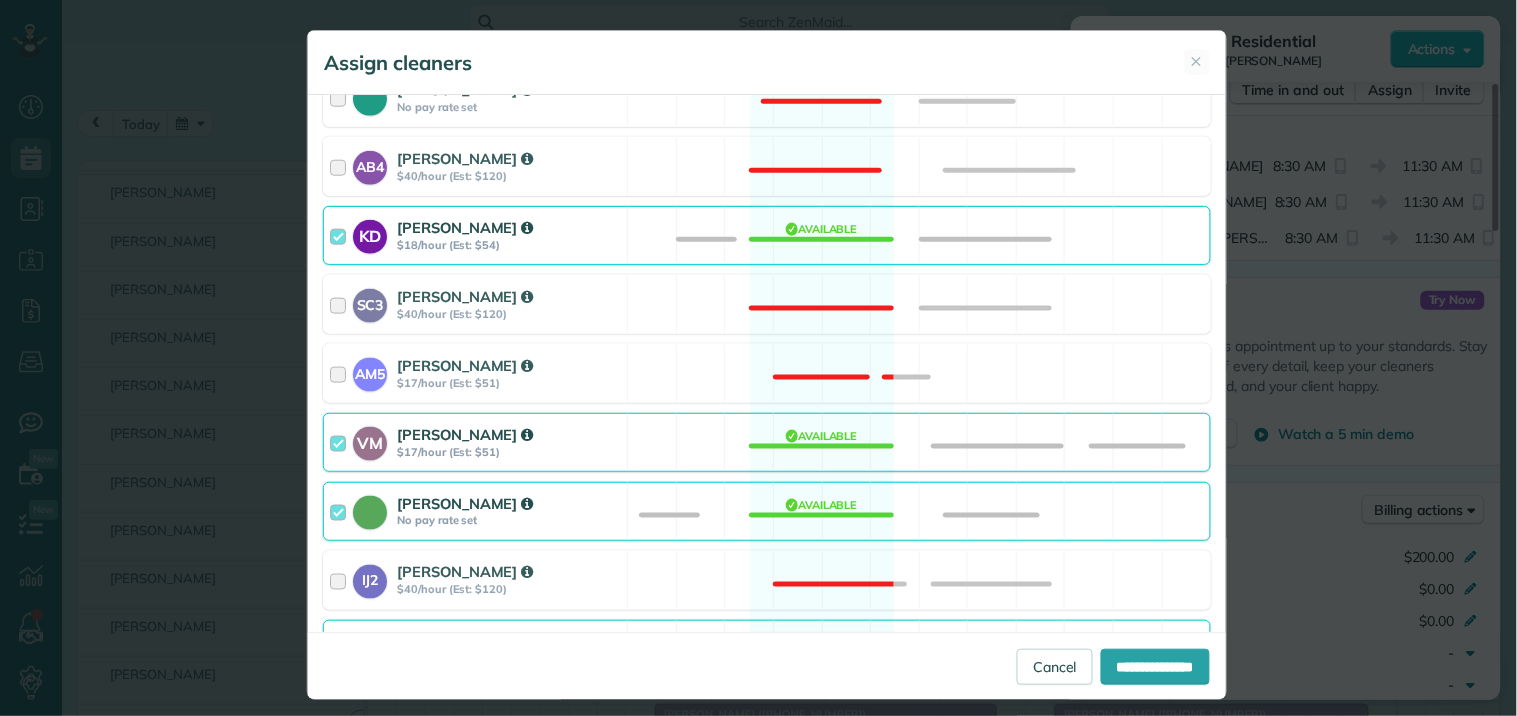 click on "VM
[PERSON_NAME]
$17/hour (Est: $51)
Available" at bounding box center [767, 442] 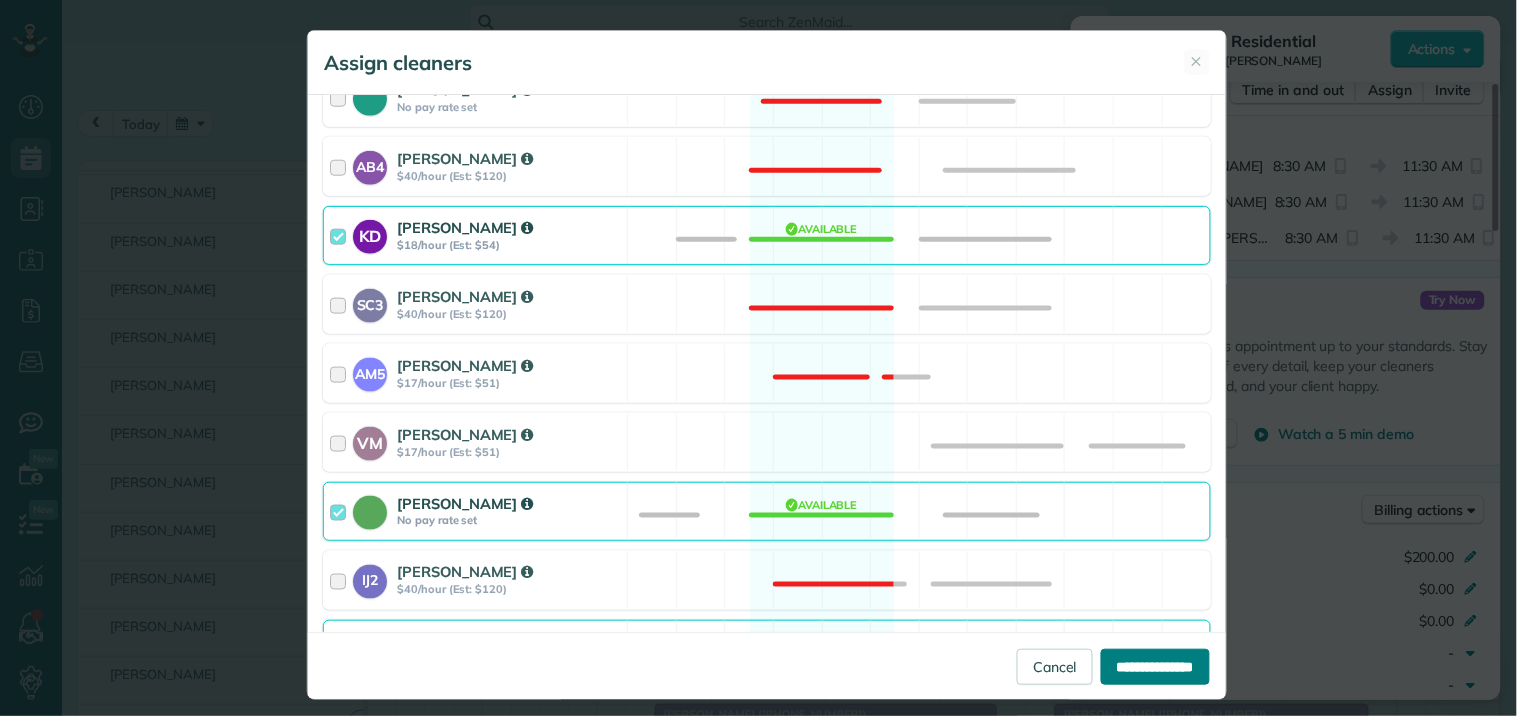click on "**********" at bounding box center (1155, 667) 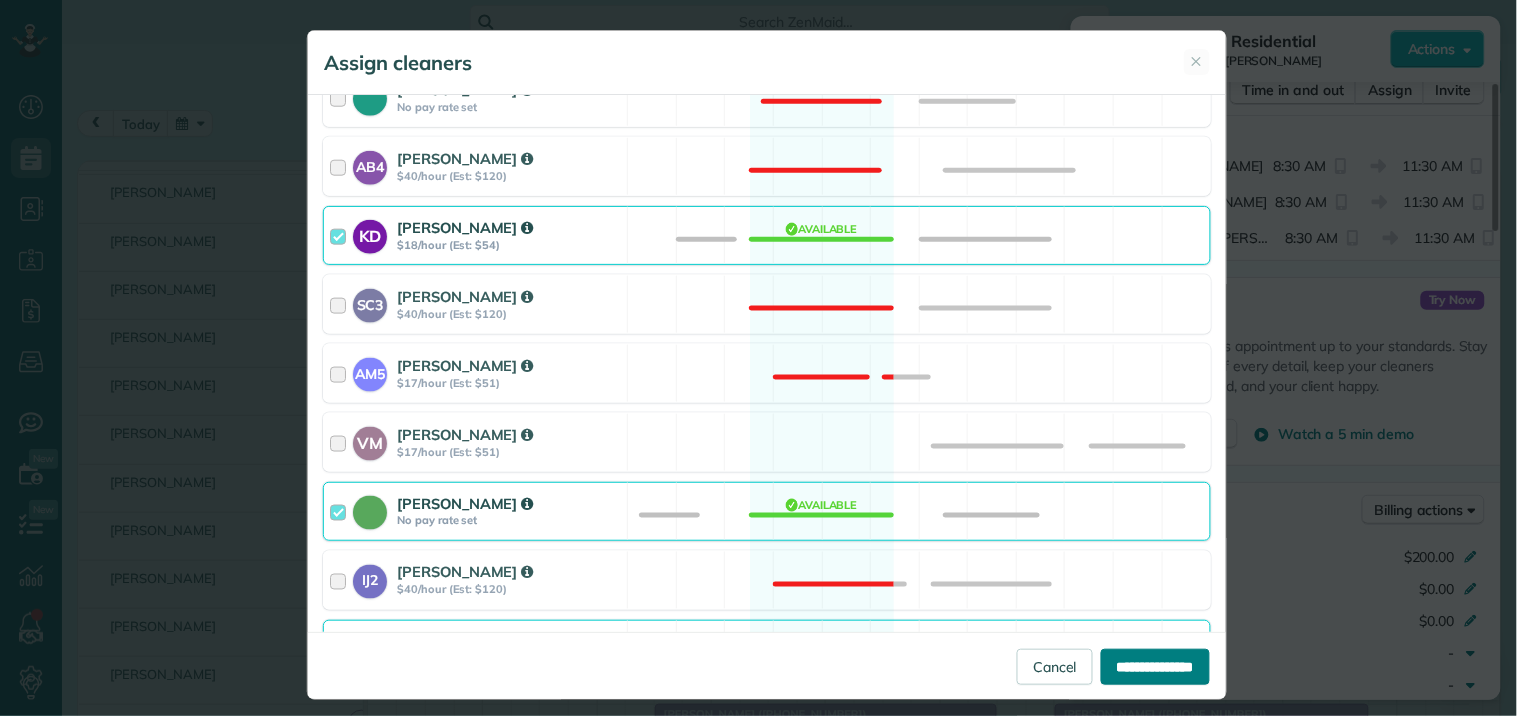 type on "**********" 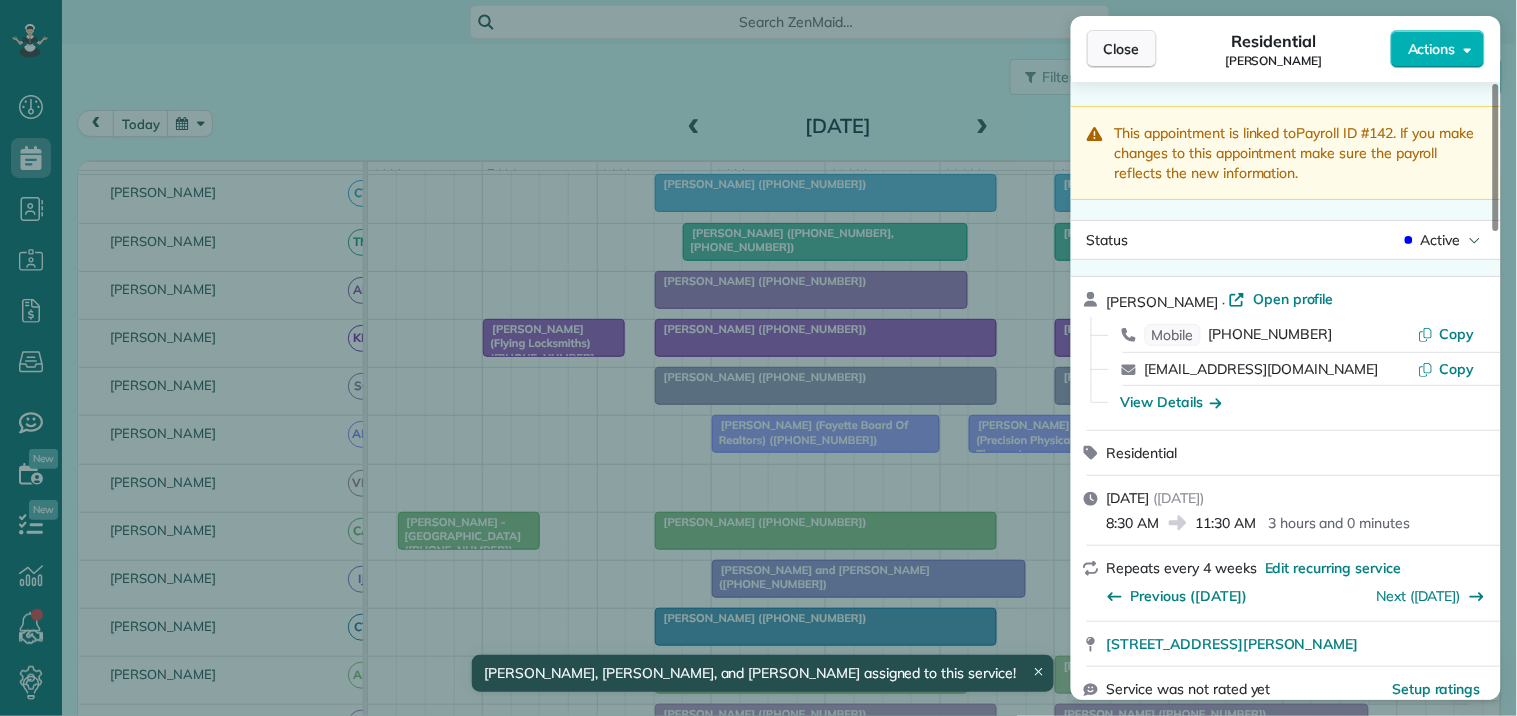 click on "Close" at bounding box center (1122, 49) 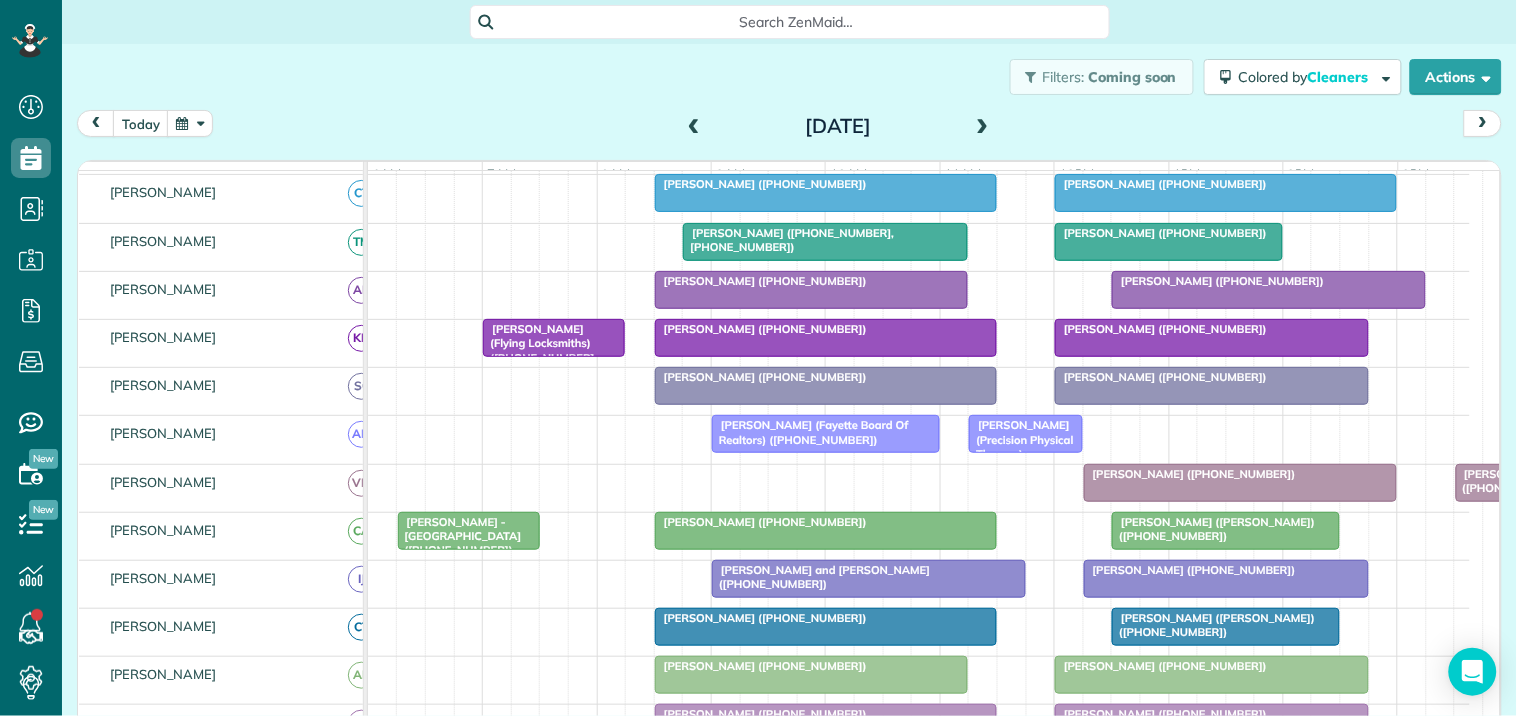 scroll, scrollTop: 150, scrollLeft: 0, axis: vertical 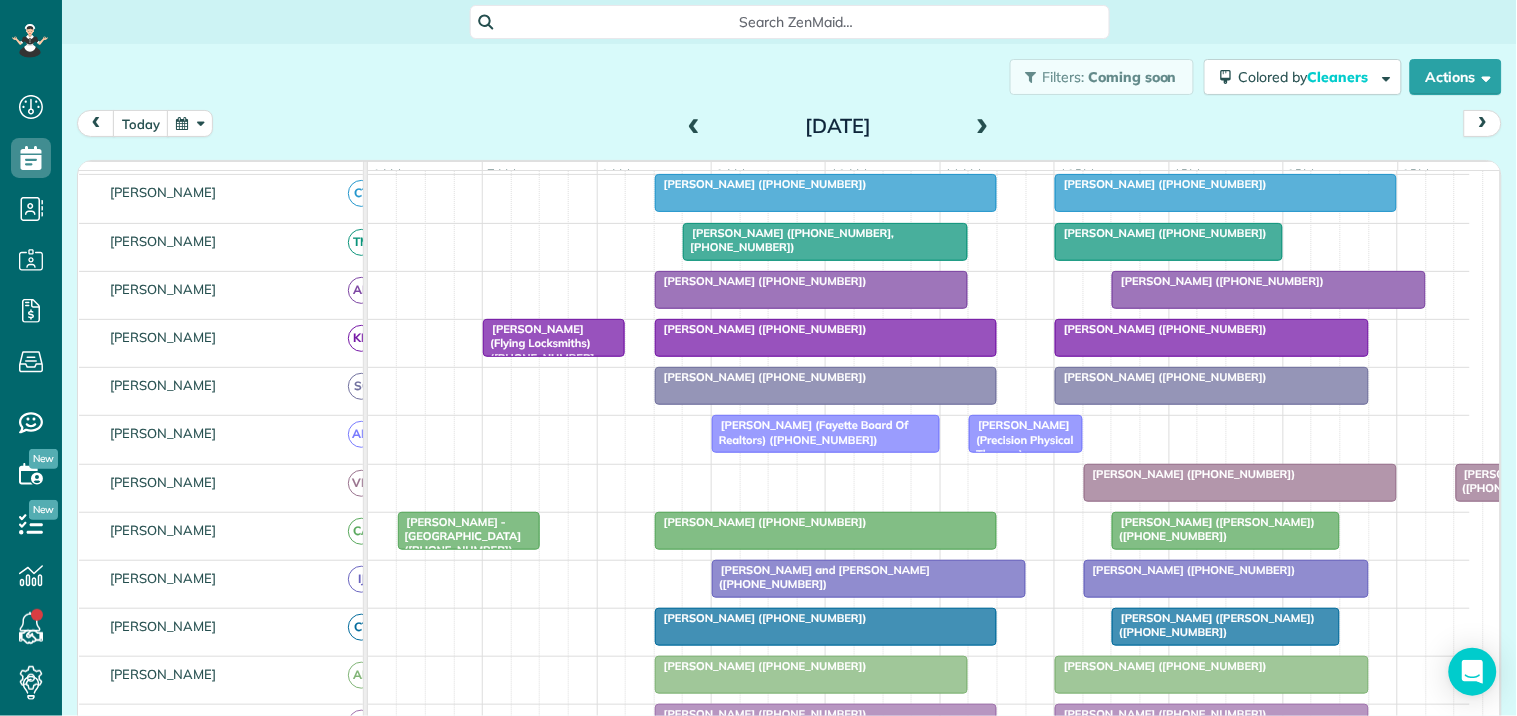 click on "[PERSON_NAME] and [PERSON_NAME] ([PHONE_NUMBER])" at bounding box center (820, 577) 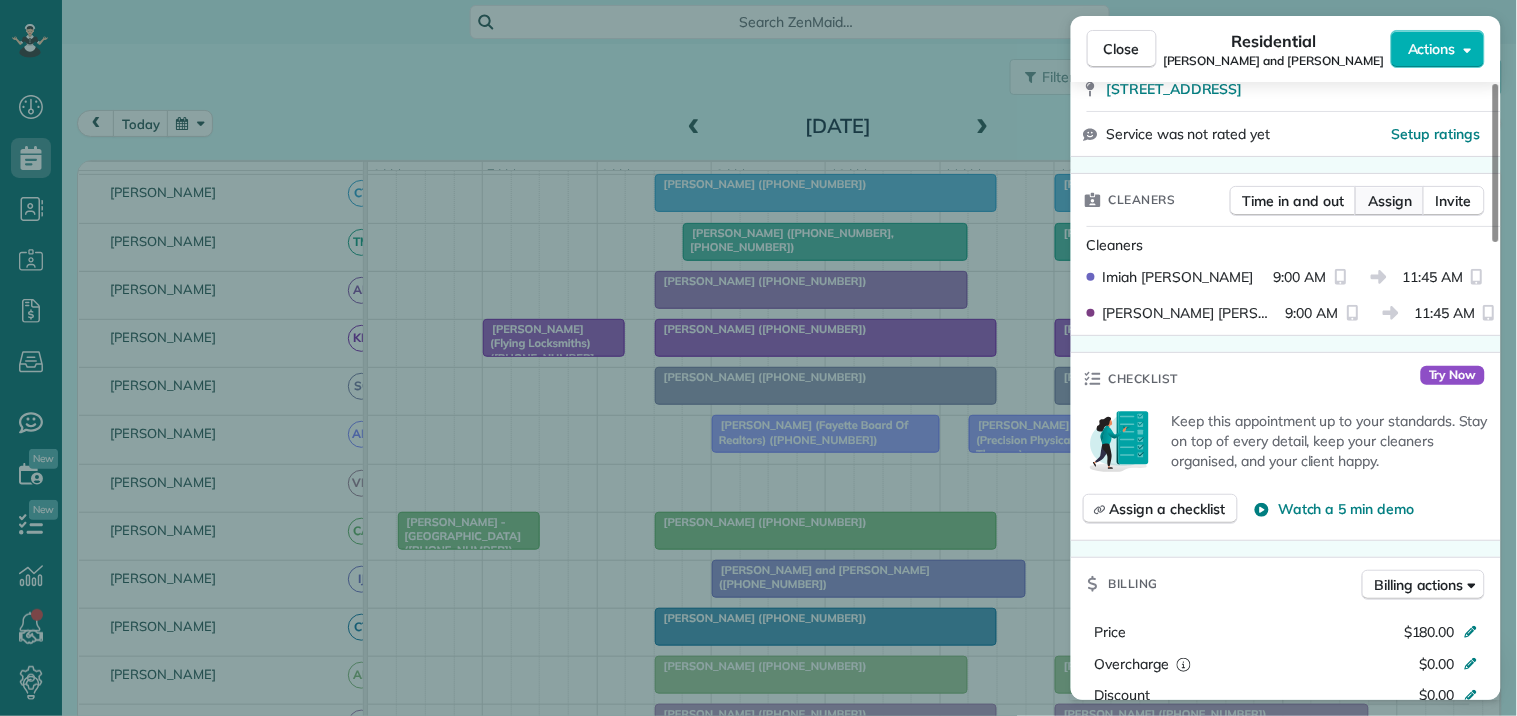 click on "Assign" at bounding box center [1390, 201] 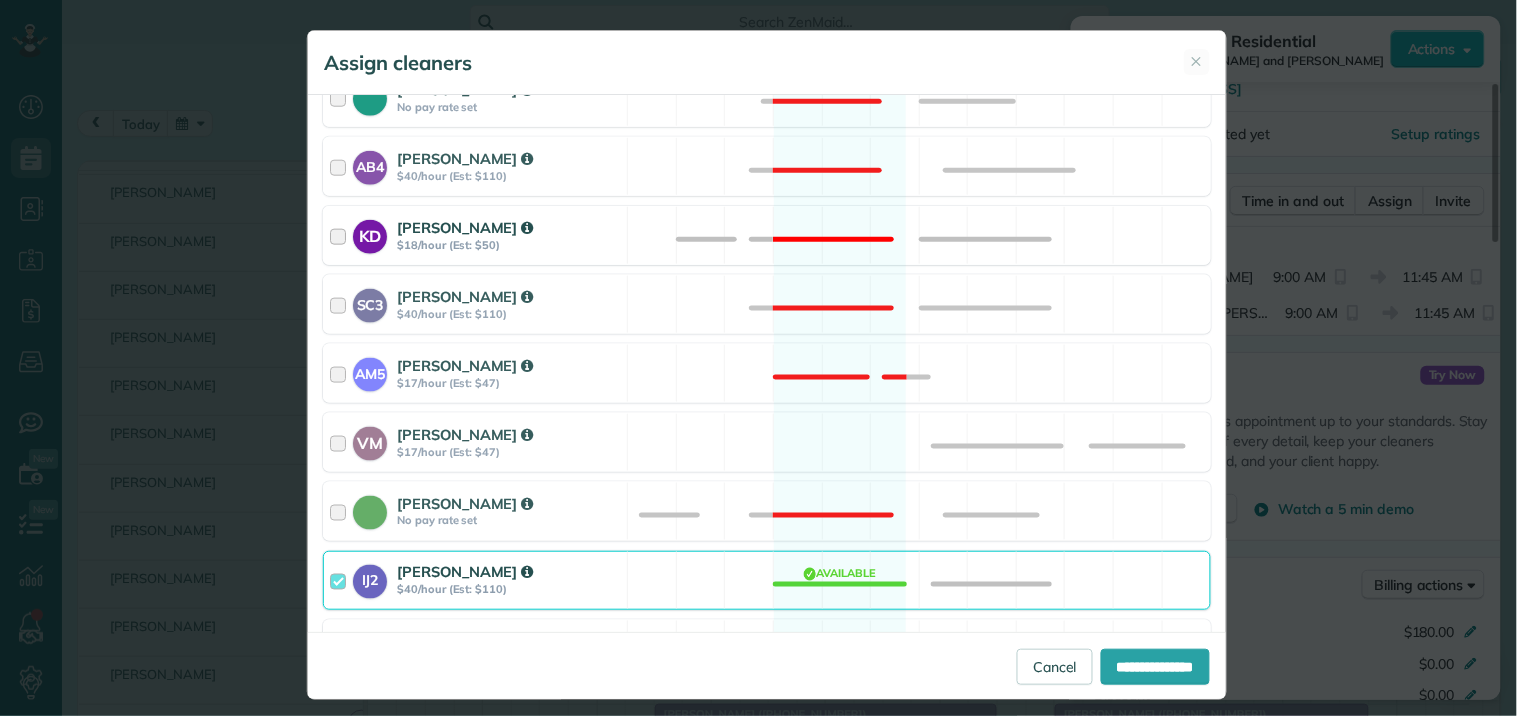 click on "KD
[PERSON_NAME]
$18/hour (Est: $50)
Not available" at bounding box center (767, 235) 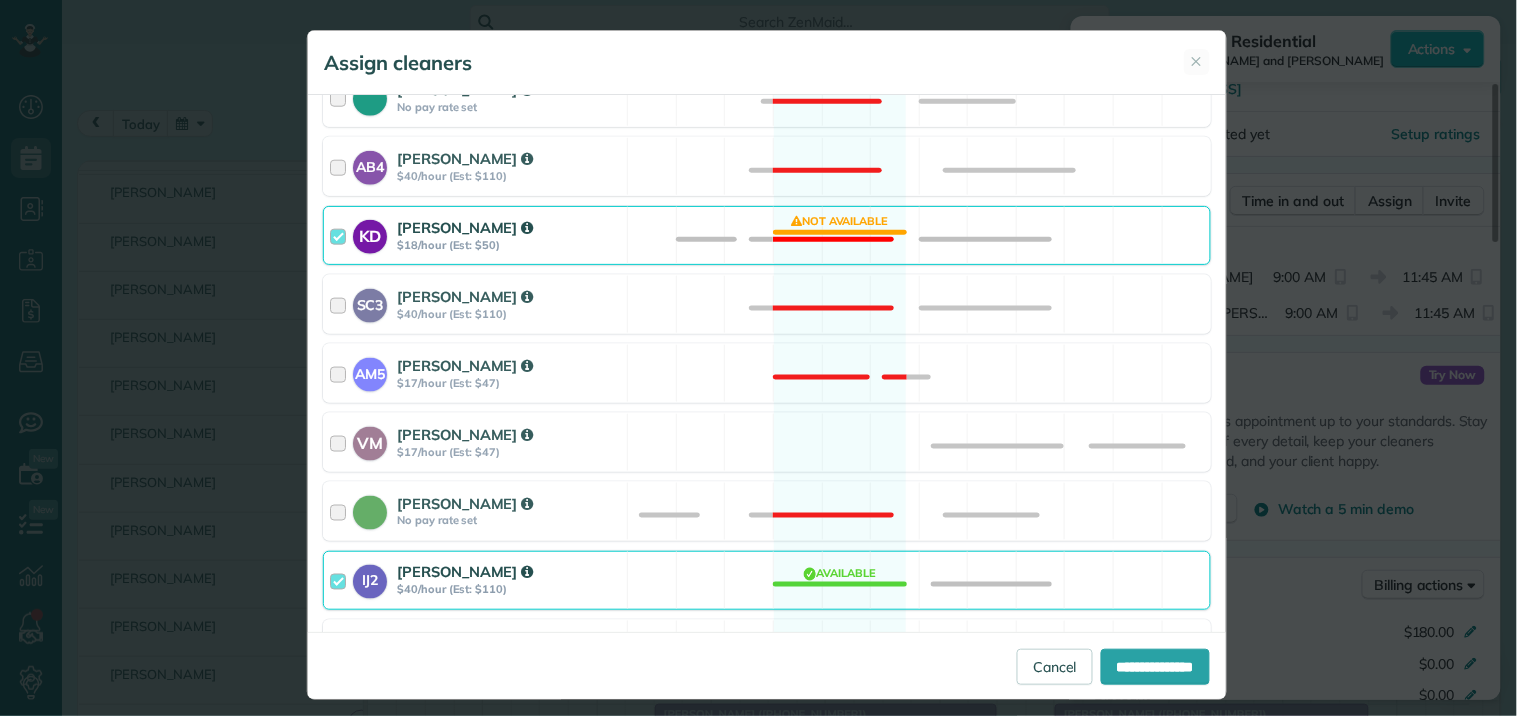 click on "IJ2
[PERSON_NAME]
$40/hour (Est: $110)
Available" at bounding box center [767, 580] 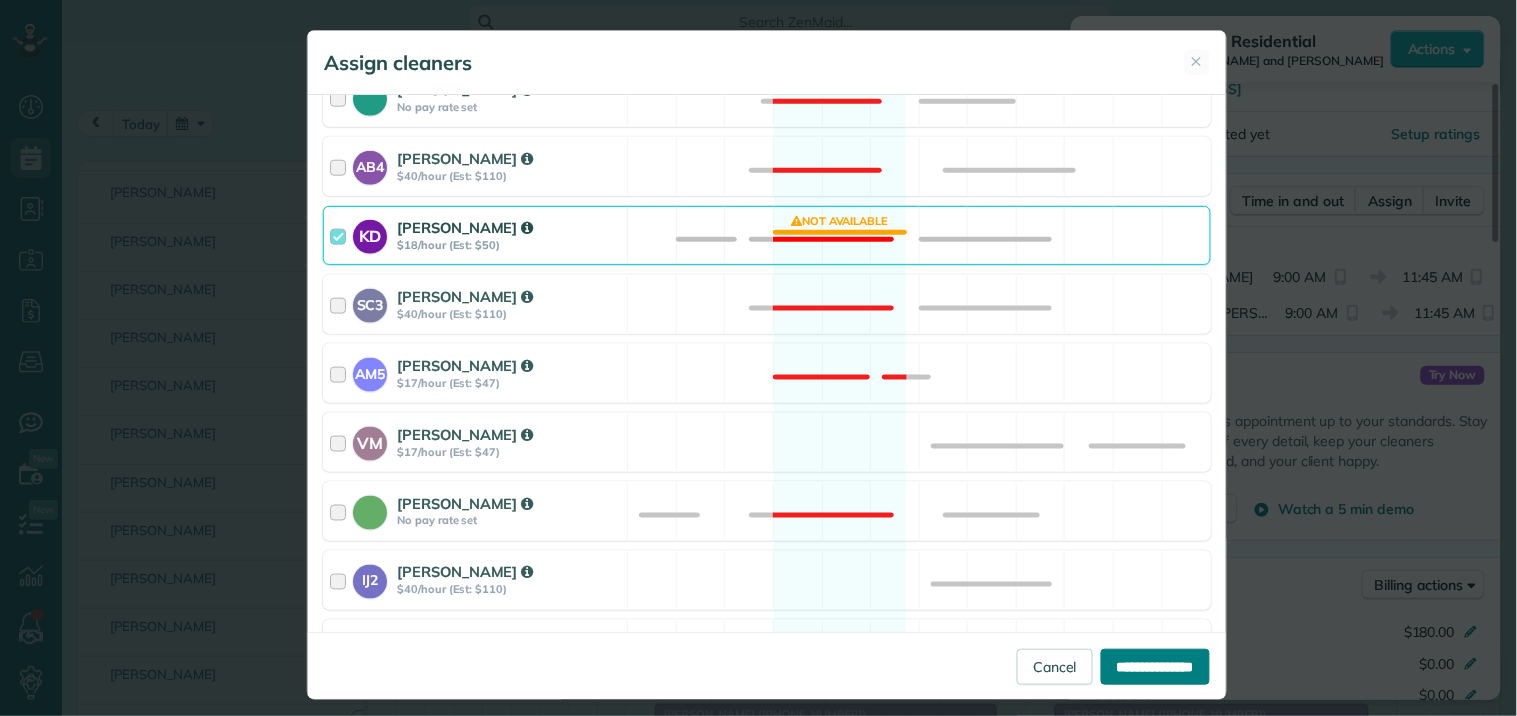 click on "**********" at bounding box center [1155, 667] 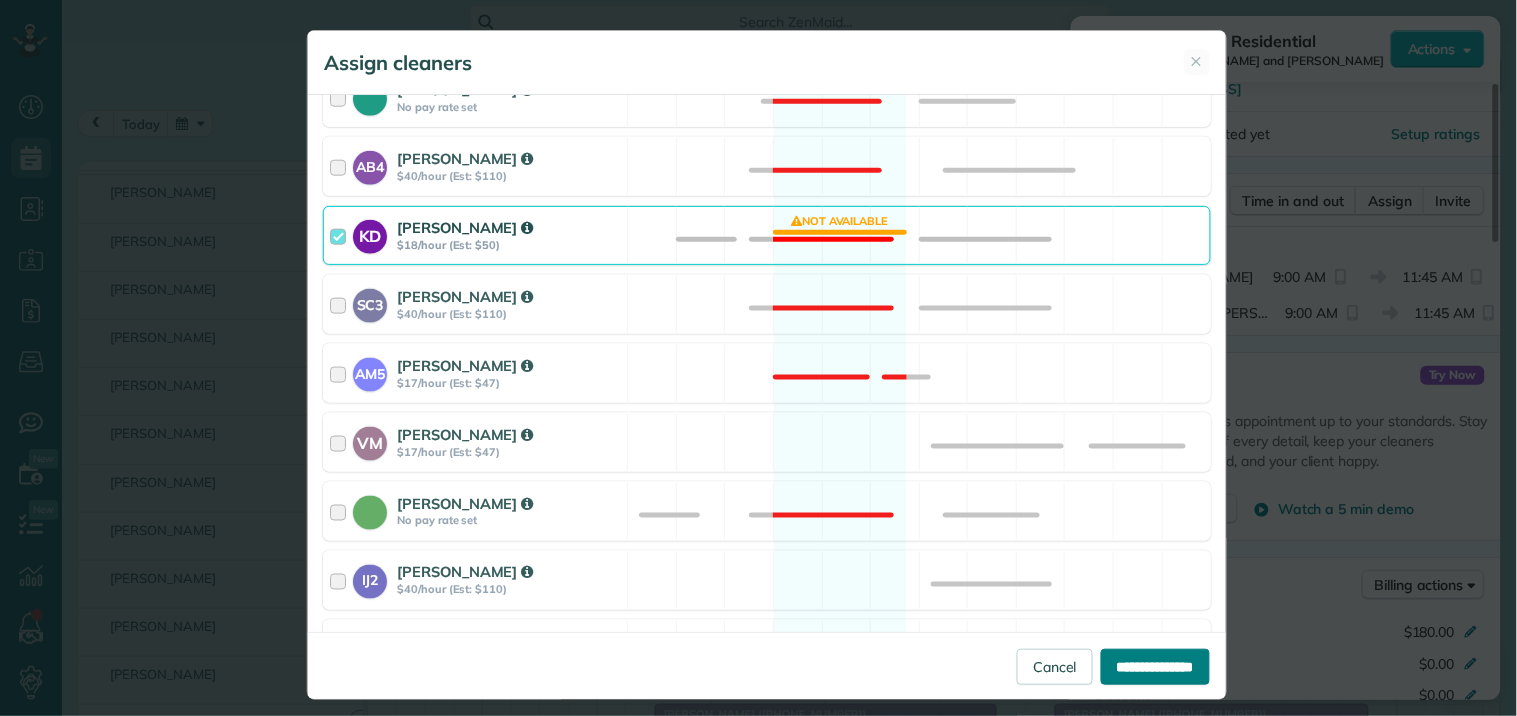 type on "**********" 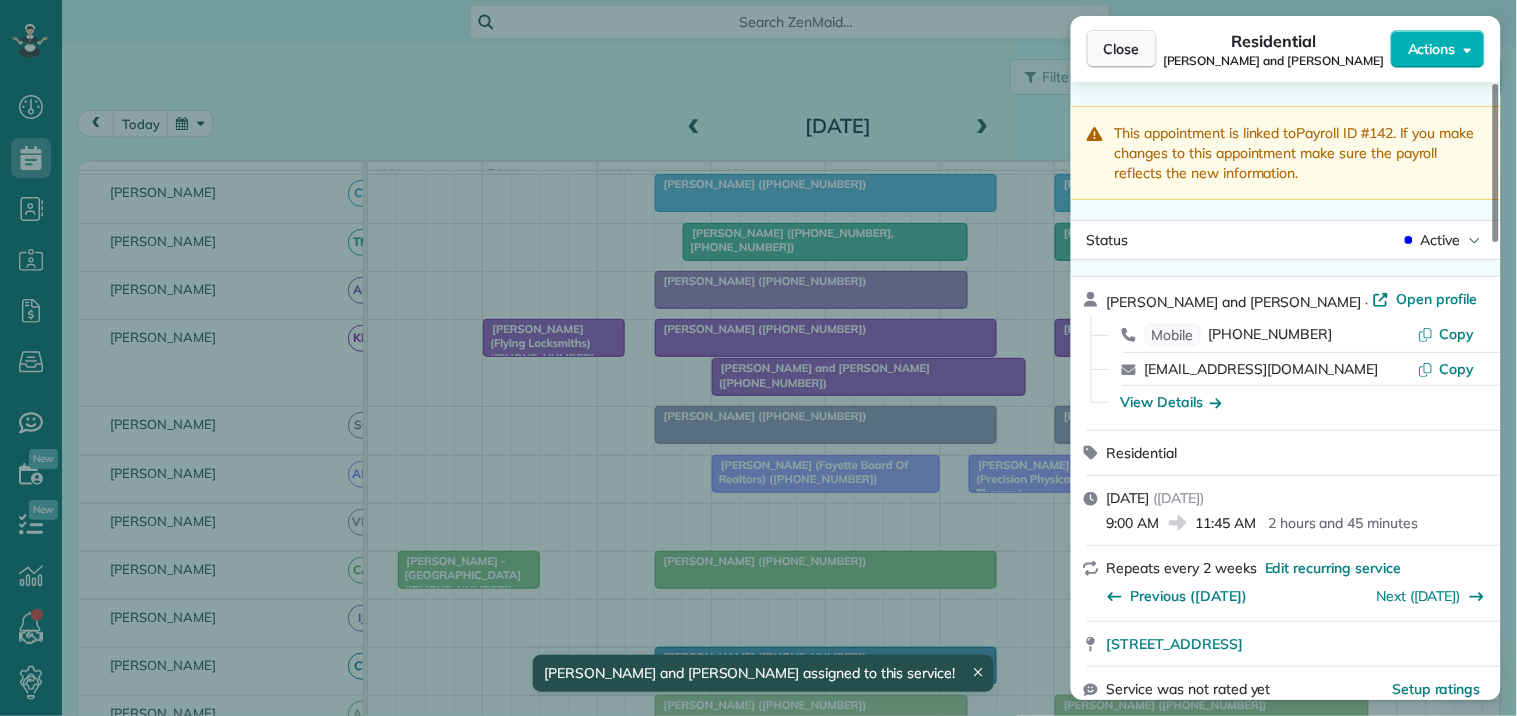 click on "Close" at bounding box center [1122, 49] 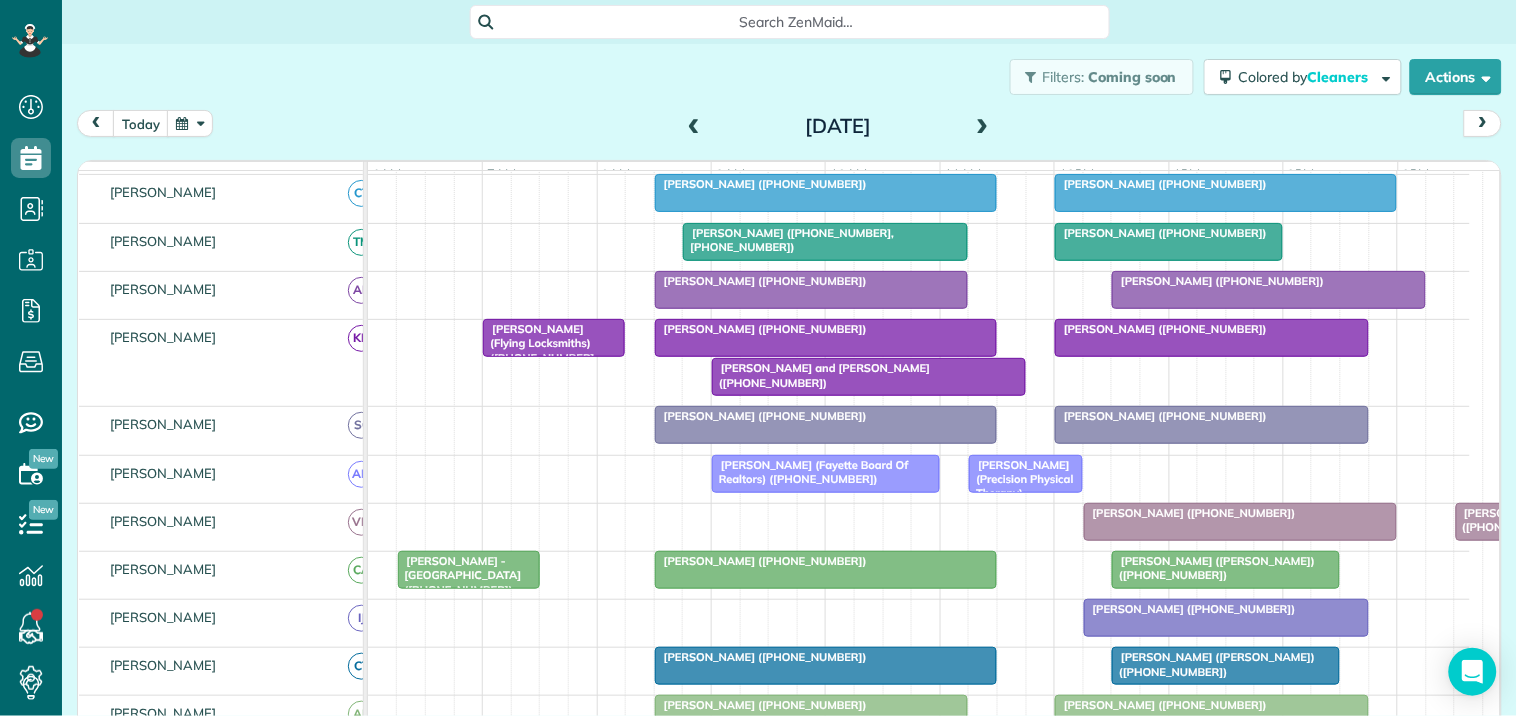 click on "[PERSON_NAME] and [PERSON_NAME] ([PHONE_NUMBER])" at bounding box center [820, 375] 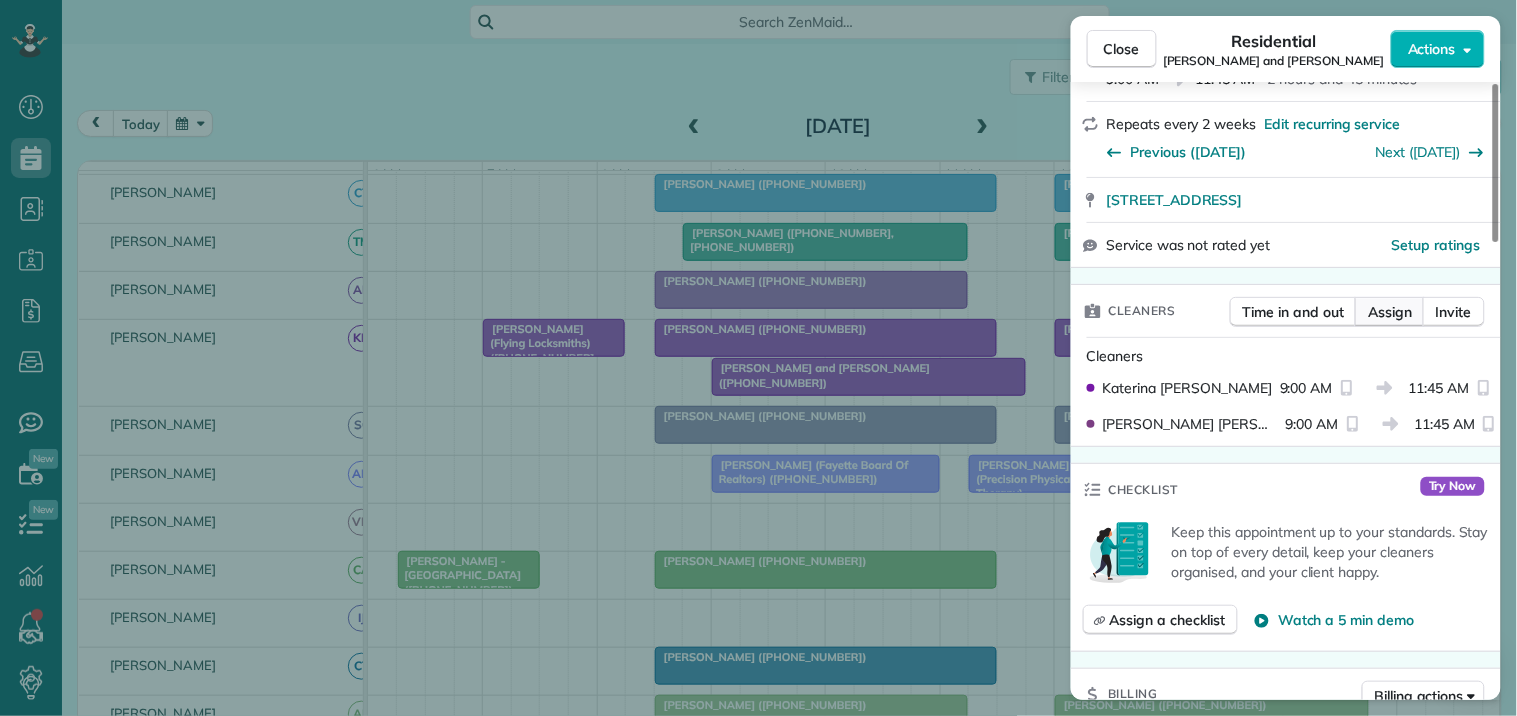 click on "Assign" at bounding box center [1390, 312] 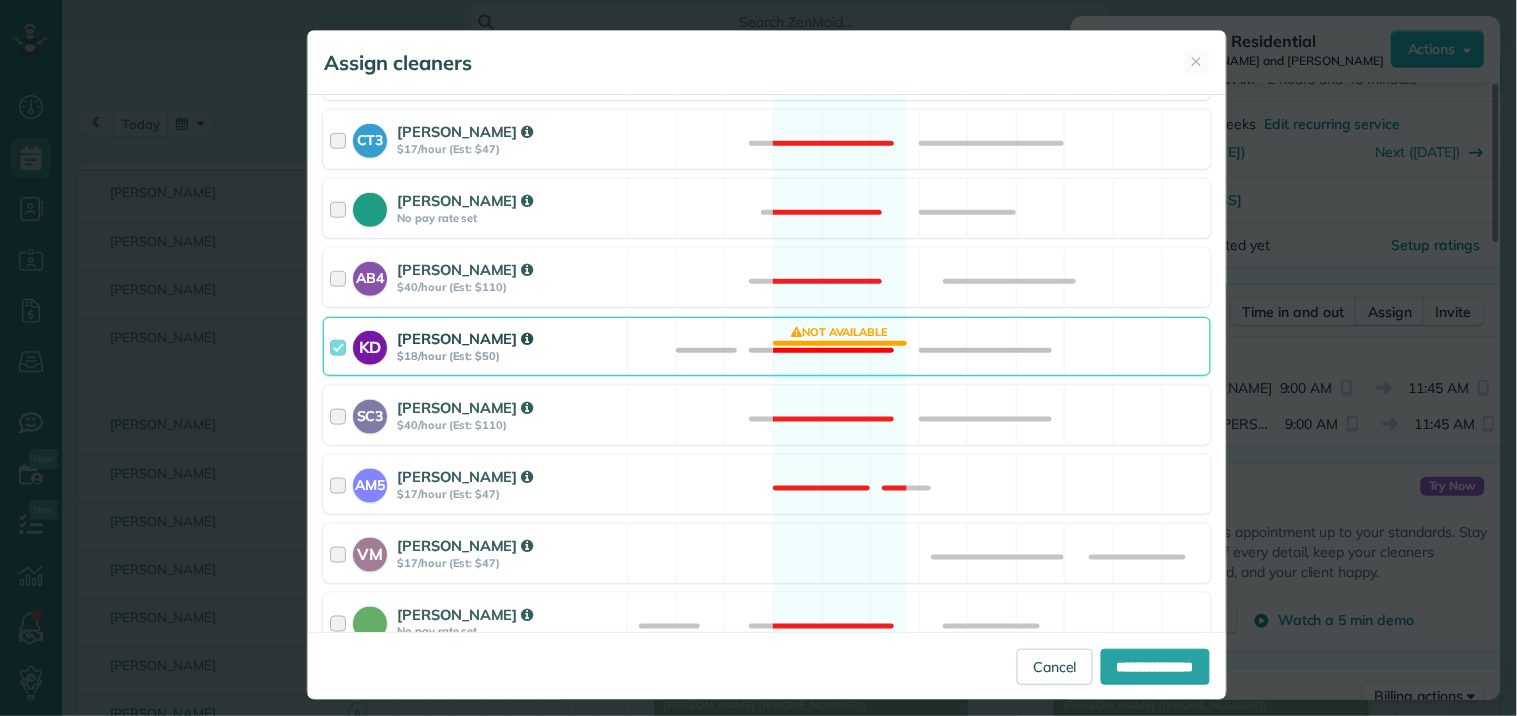 click on "Cleaning for [PERSON_NAME] and [PERSON_NAME]
[DATE]  9:00 AM to 11:45 AM
[STREET_ADDRESS]
Service price: $180.00 (before tax, discounts, etc.)
Select the same team and cleaners as last appointment?
Last cleaned by [PERSON_NAME] and [PERSON_NAME]
[DATE]
Re-select
Cleaners
[DATE]
6a
7a 8a 9a 1p" at bounding box center [767, 363] 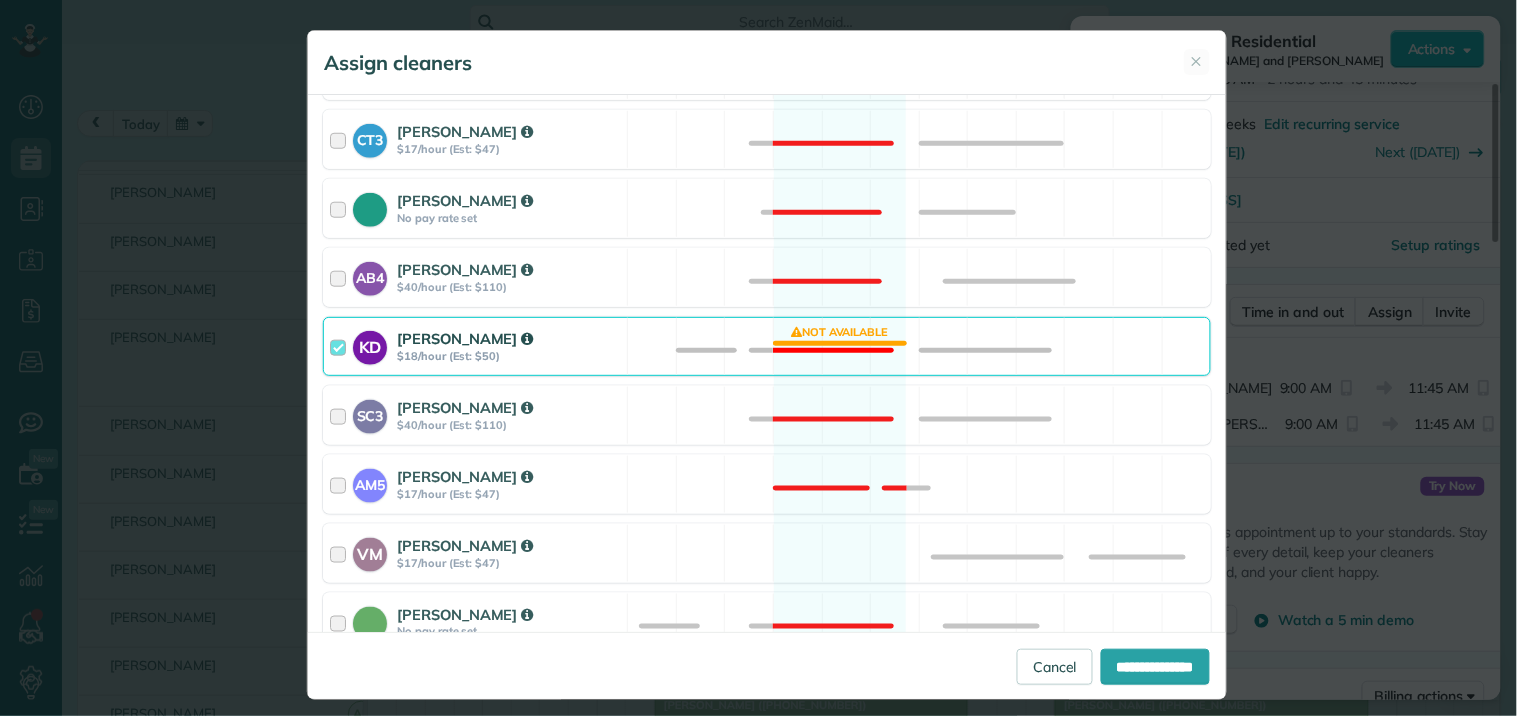 click on "KD
[PERSON_NAME]
$18/hour (Est: $50)
Not available" at bounding box center (767, 346) 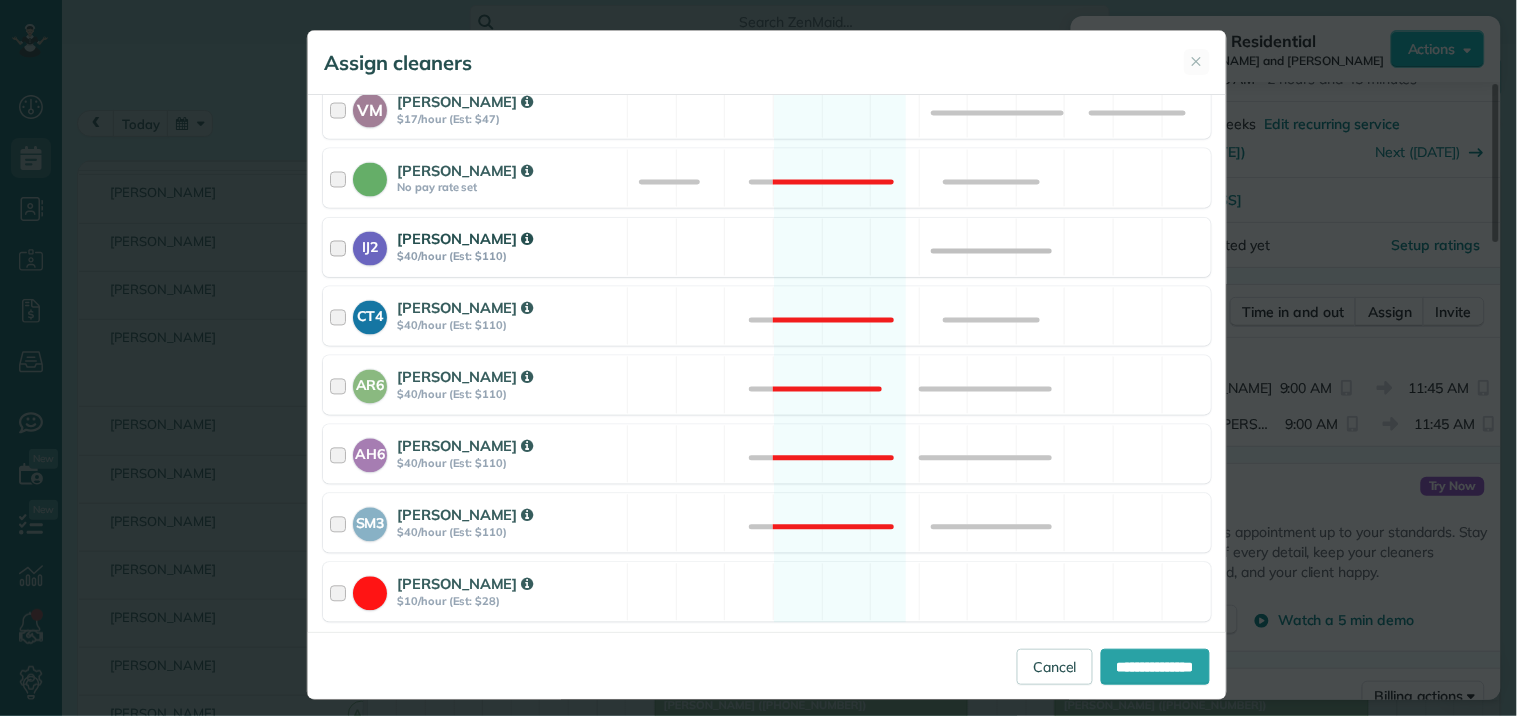 click on "IJ2
[PERSON_NAME]
$40/hour (Est: $110)
Available" at bounding box center [767, 247] 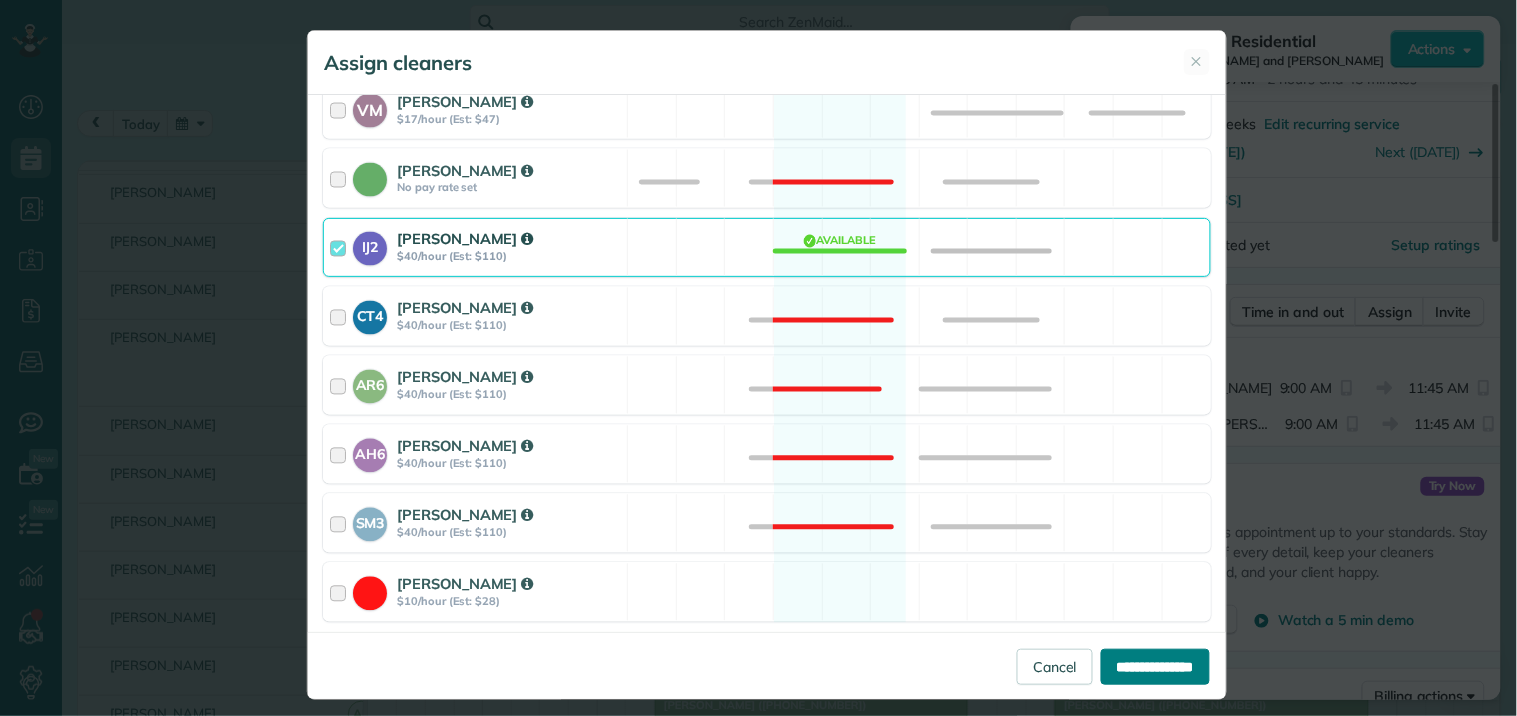 click on "**********" at bounding box center [1155, 667] 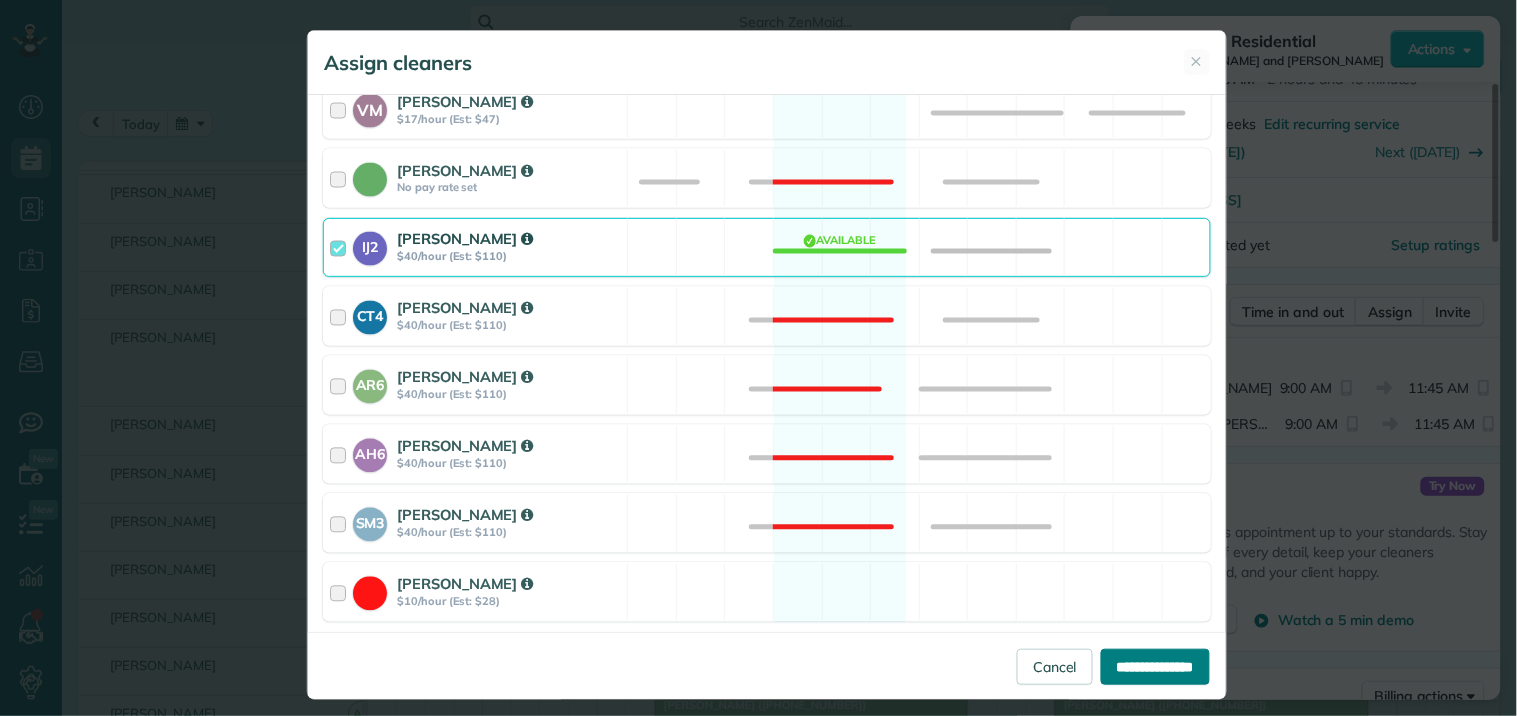type on "**********" 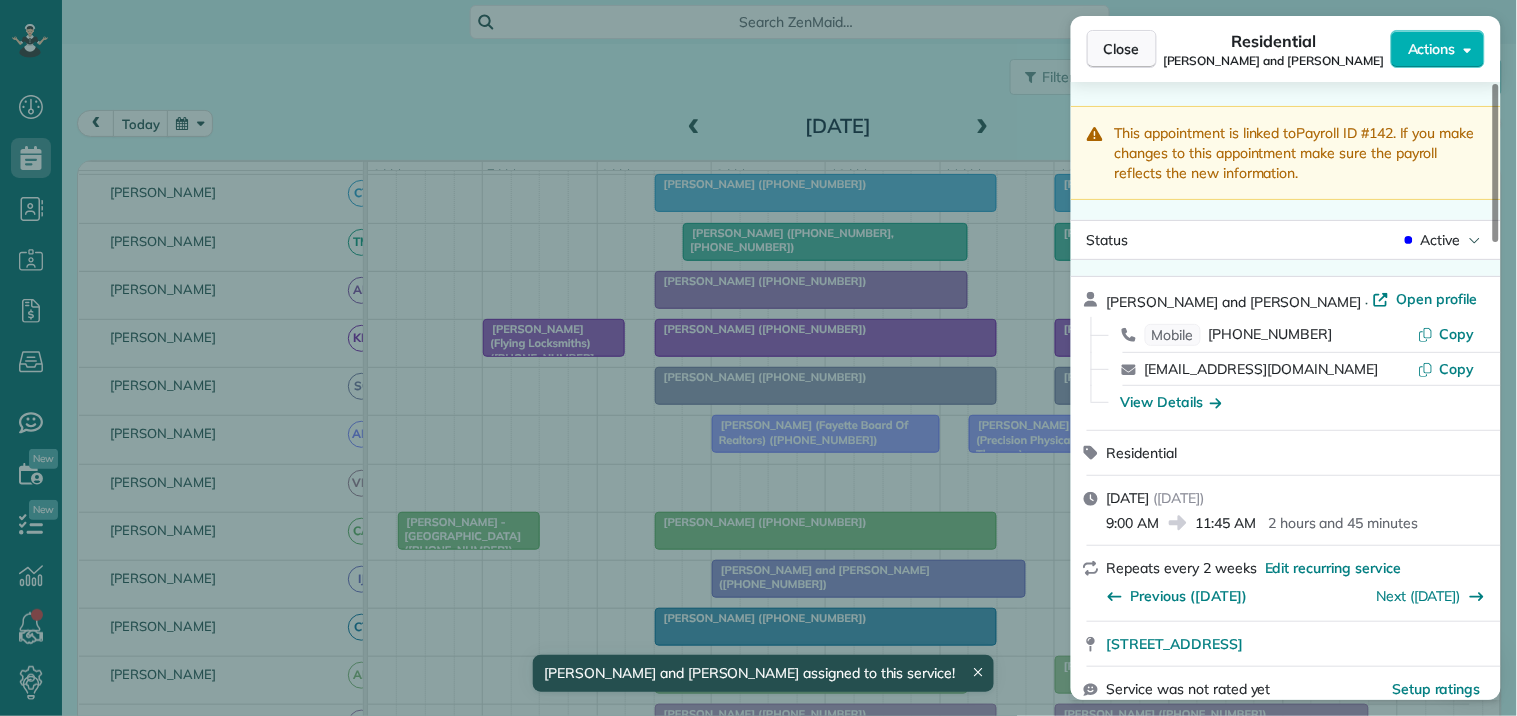 click on "Close" at bounding box center (1122, 49) 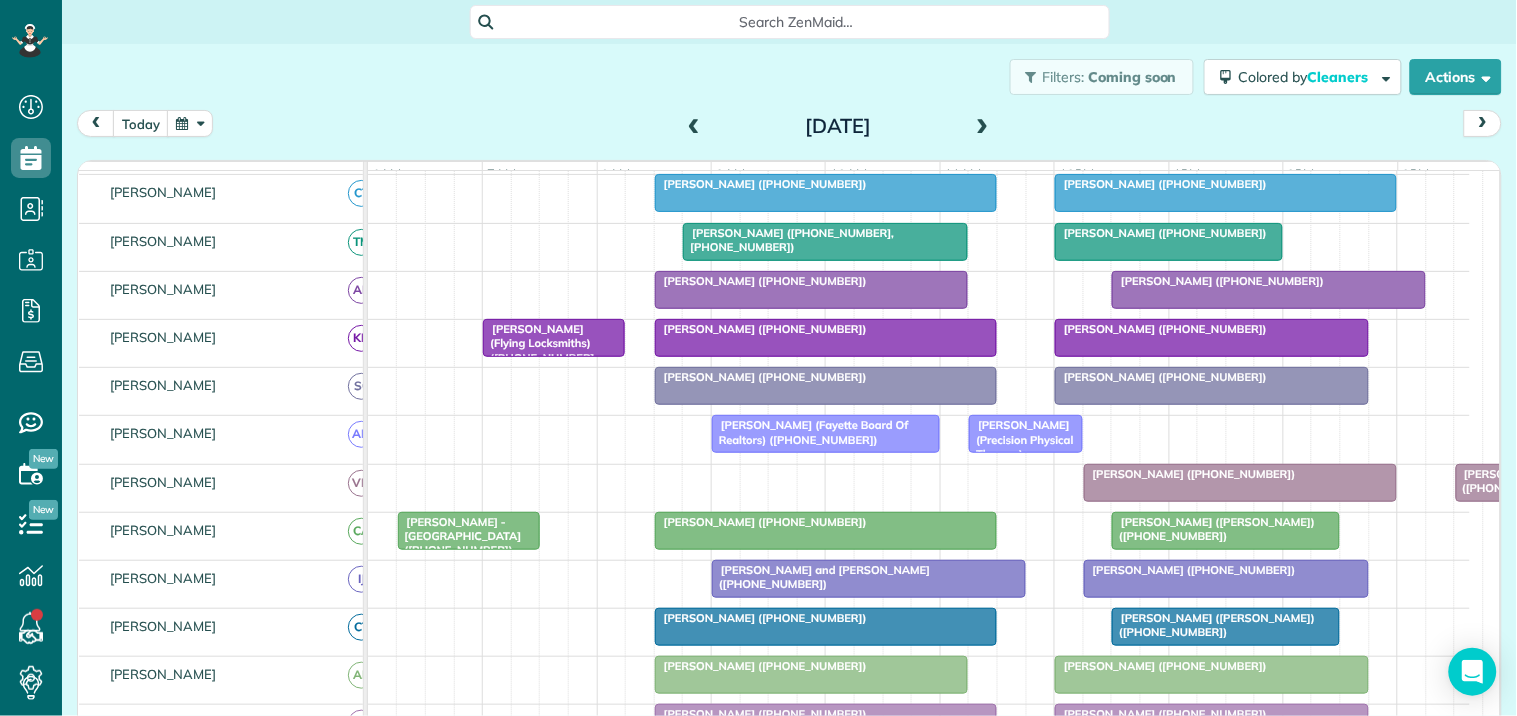 scroll, scrollTop: 465, scrollLeft: 0, axis: vertical 